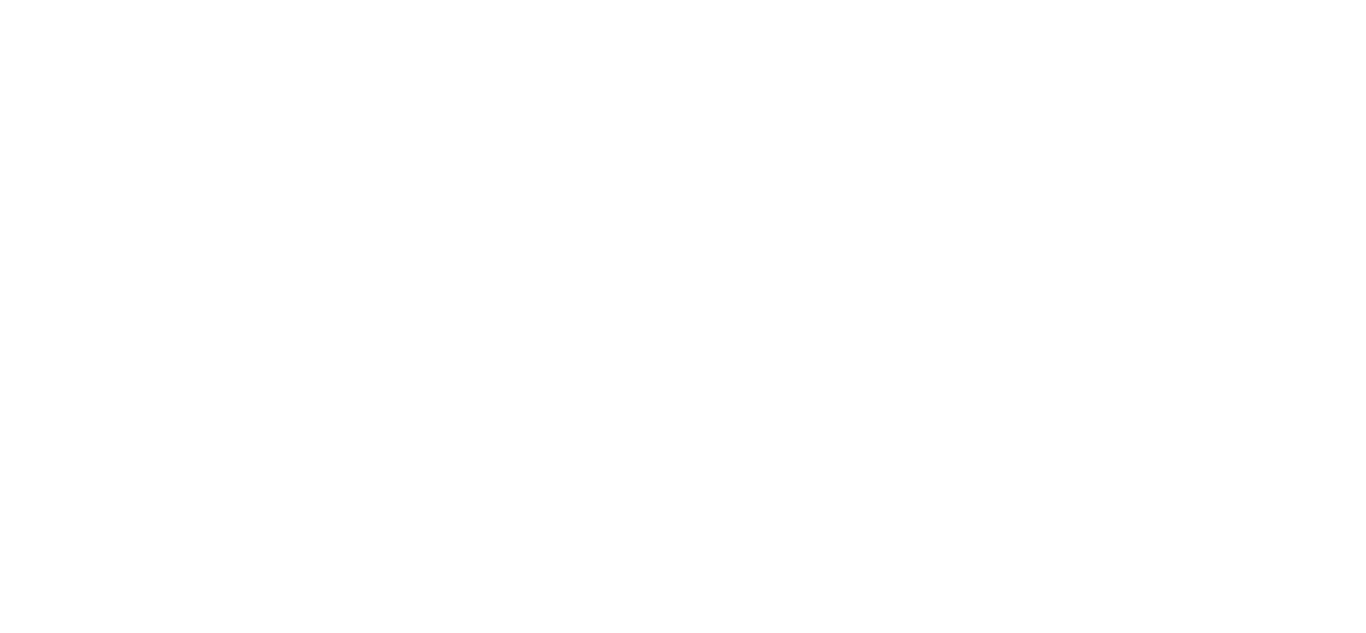 scroll, scrollTop: 0, scrollLeft: 0, axis: both 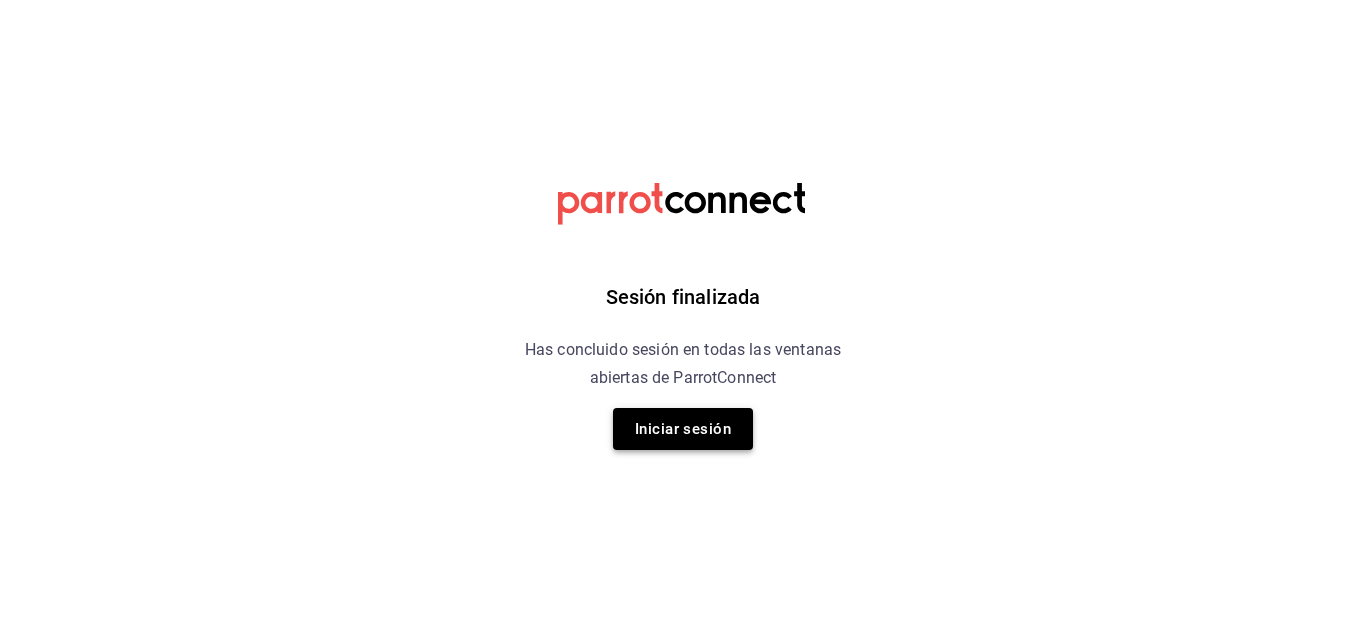 click on "Iniciar sesión" at bounding box center (683, 429) 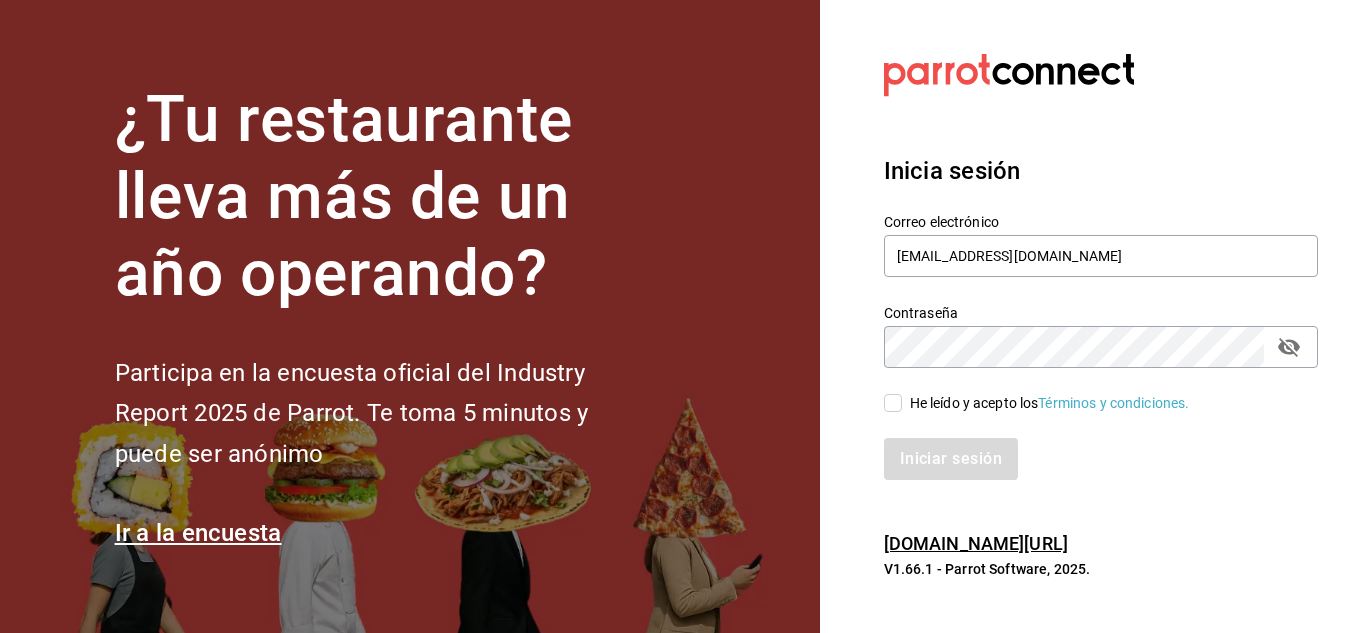 click on "He leído y acepto los  Términos y condiciones." at bounding box center [893, 403] 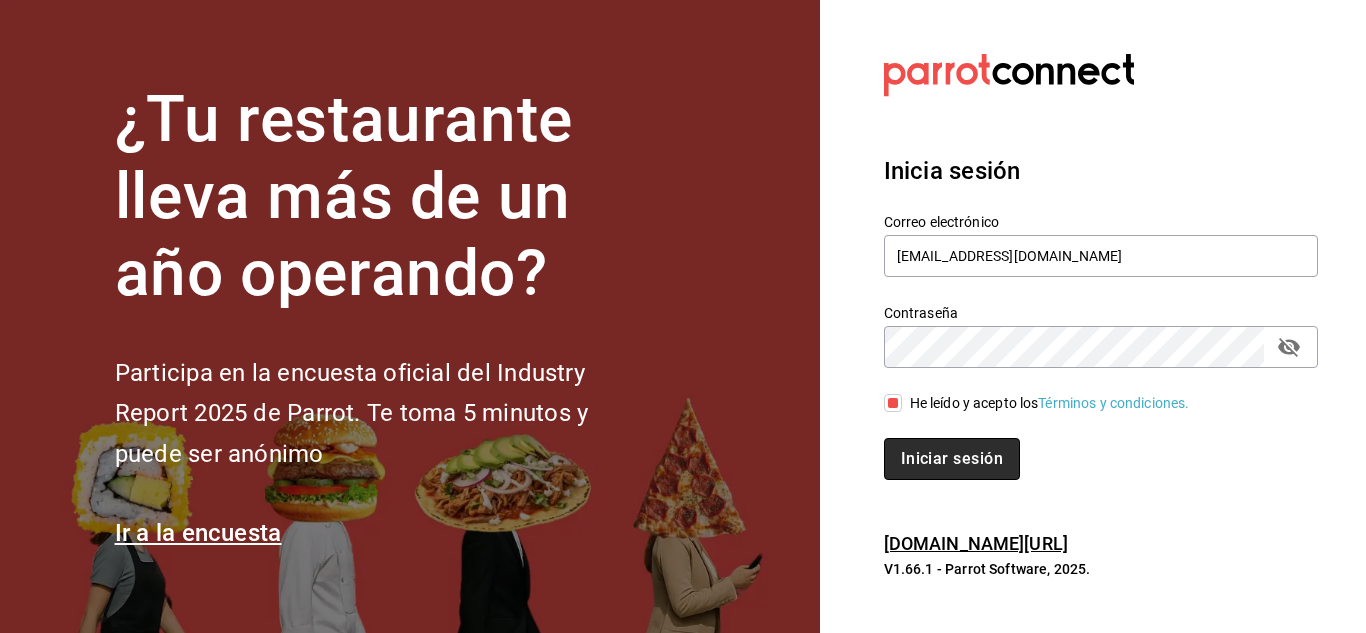 click on "Iniciar sesión" at bounding box center [952, 459] 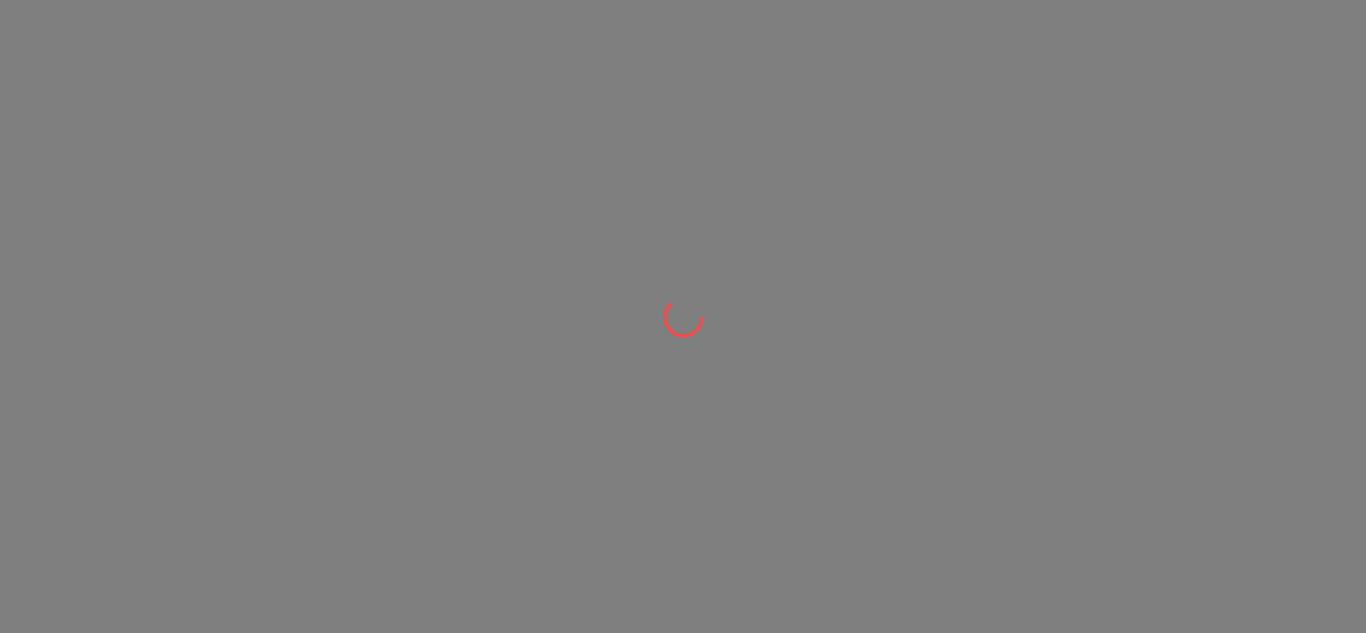 scroll, scrollTop: 0, scrollLeft: 0, axis: both 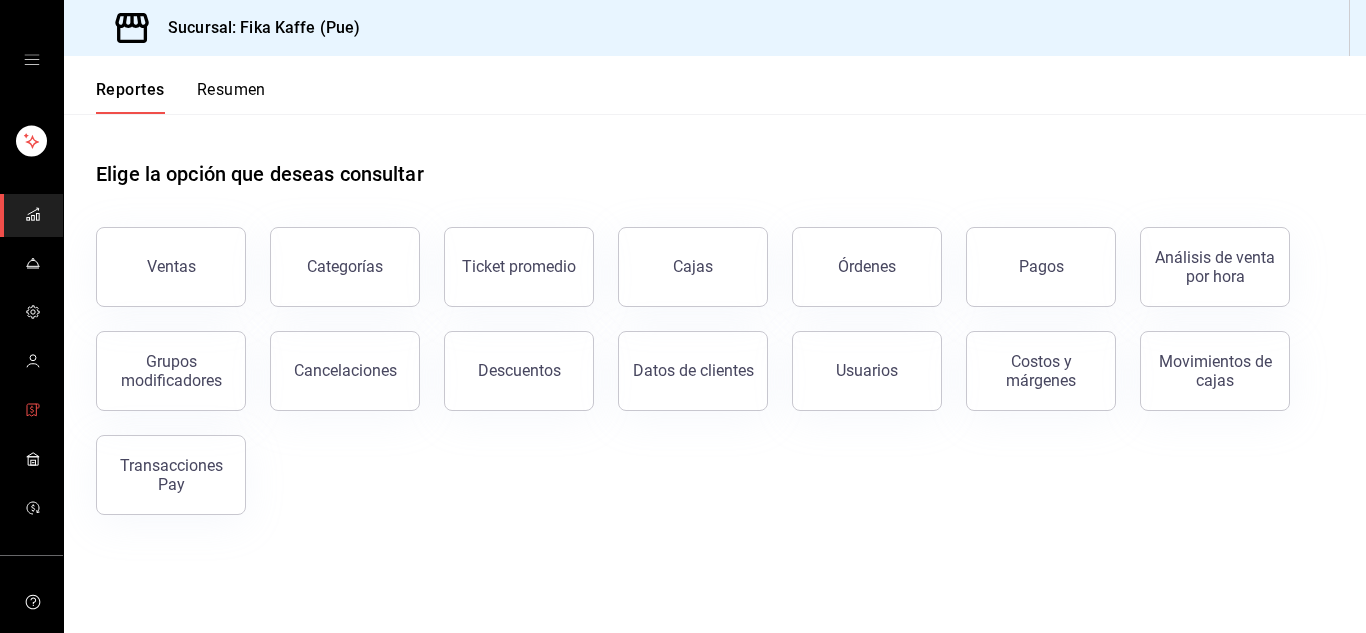 click at bounding box center [33, 411] 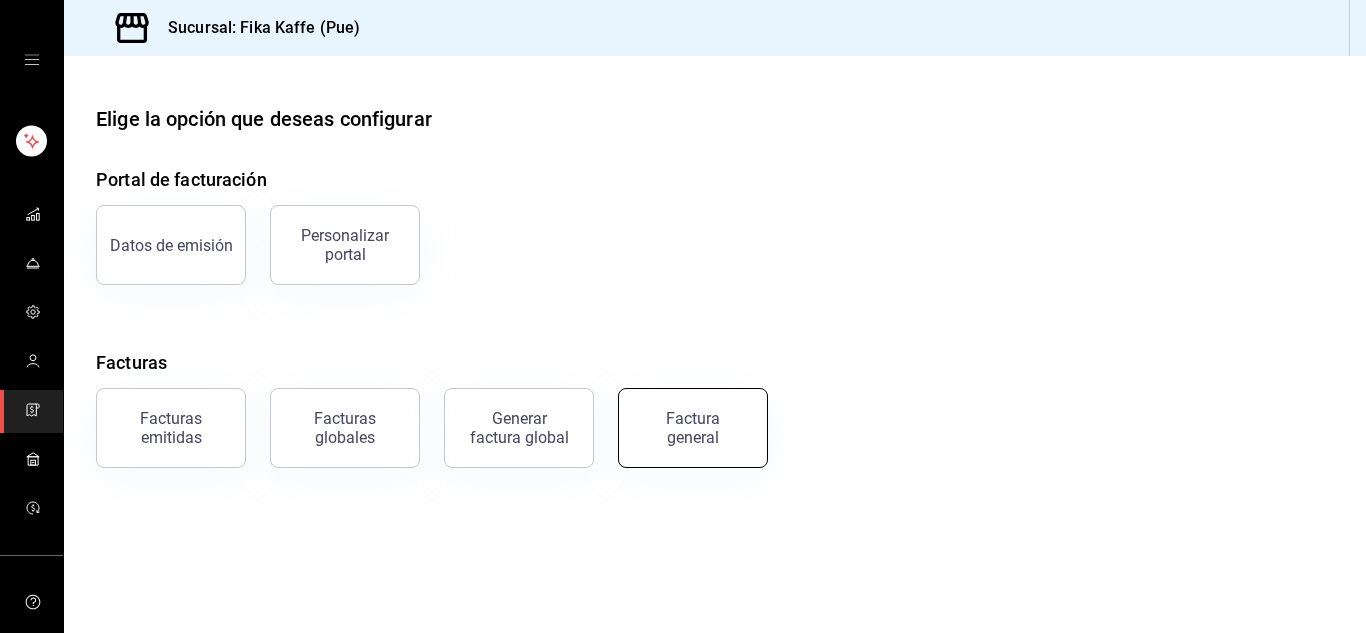 click on "Factura general" at bounding box center (693, 428) 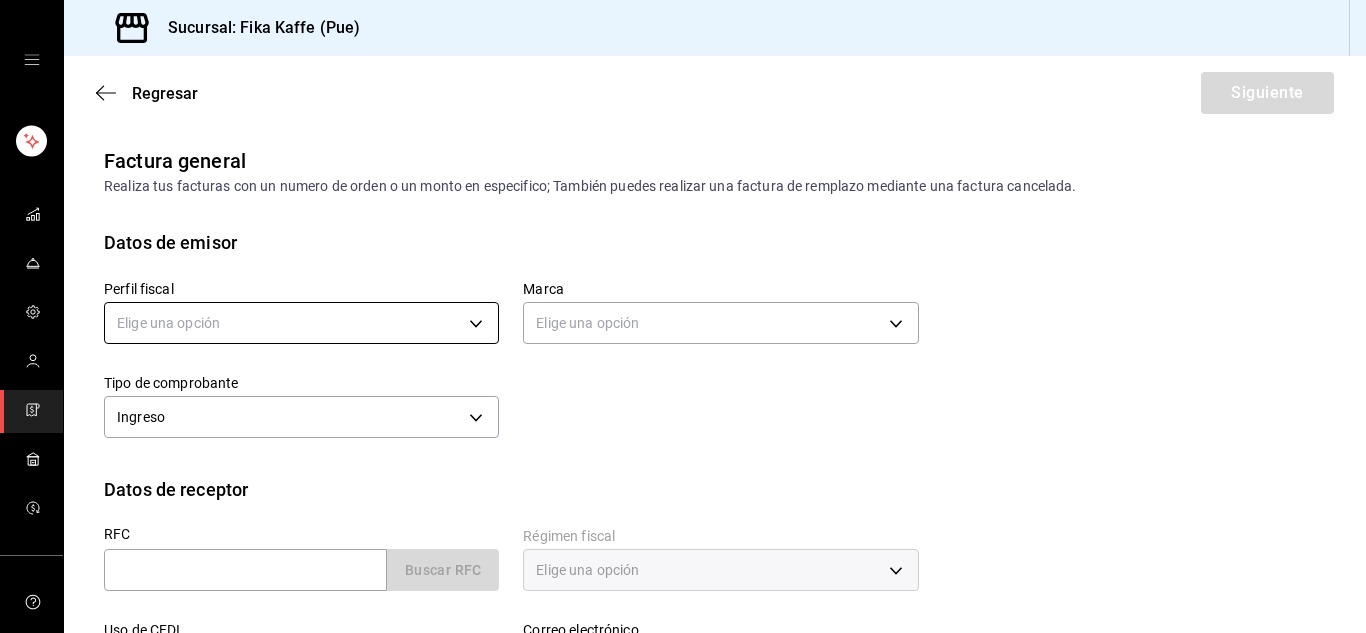 click on "Sucursal: Fika Kaffe (Pue) Regresar Siguiente Factura general Realiza tus facturas con un numero de orden o un monto en especifico; También puedes realizar una factura de remplazo mediante una factura cancelada. Datos de emisor Perfil fiscal Elige una opción Marca Elige una opción Tipo de comprobante Ingreso I Datos de receptor RFC Buscar RFC Régimen fiscal Elige una opción Uso de CFDI Elige una opción Correo electrónico Dirección Calle # exterior # interior Código postal Estado ​ Municipio ​ Colonia ​ GANA 1 MES GRATIS EN TU SUSCRIPCIÓN AQUÍ ¿Recuerdas cómo empezó tu restaurante?
[DATE] puedes ayudar a un colega a tener el mismo cambio que tú viviste.
Recomienda Parrot directamente desde tu Portal Administrador.
Es fácil y rápido.
🎁 Por cada restaurante que se una, ganas 1 mes gratis. Visitar centro de ayuda [PHONE_NUMBER] [EMAIL_ADDRESS][DOMAIN_NAME] Visitar centro de ayuda [PHONE_NUMBER] [EMAIL_ADDRESS][DOMAIN_NAME]" at bounding box center [683, 316] 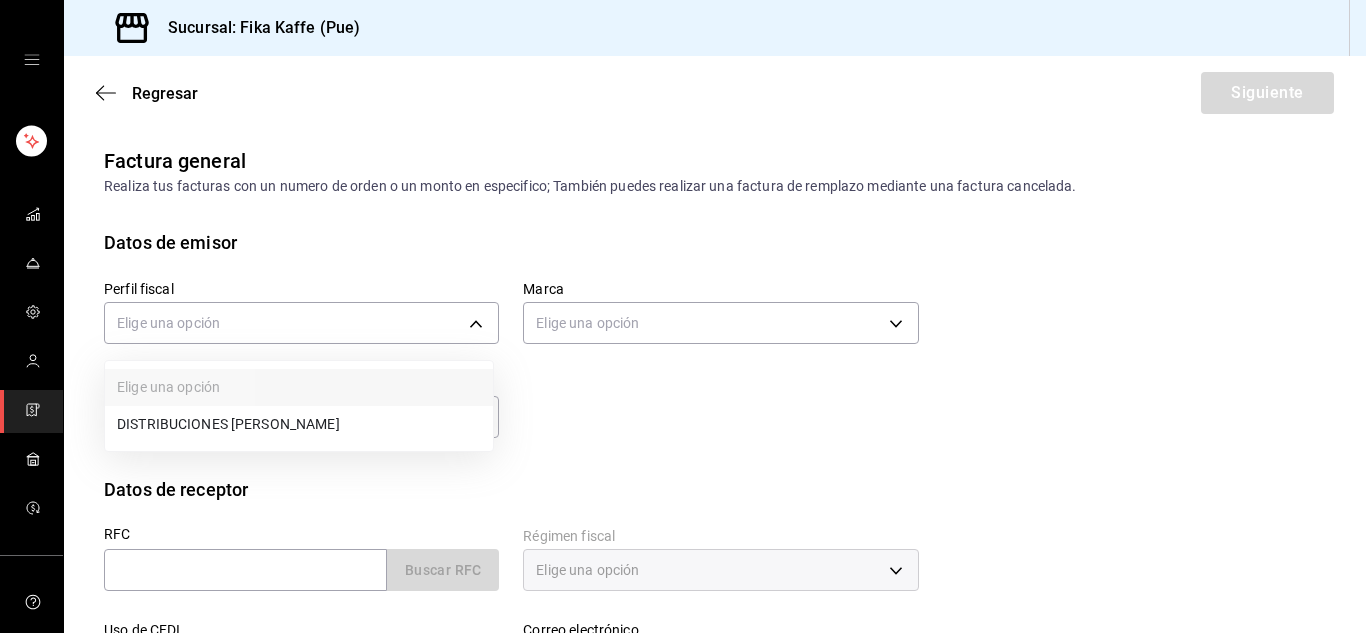 click on "DISTRIBUCIONES [PERSON_NAME]" at bounding box center [299, 424] 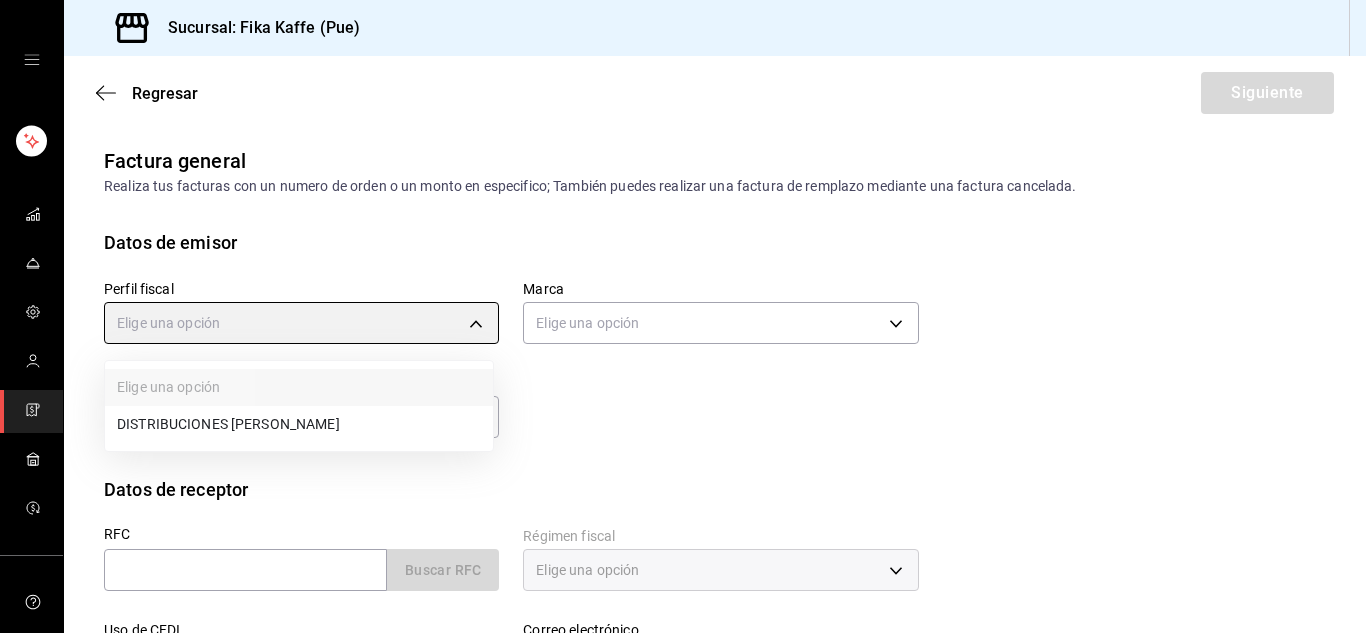 type on "7b073cd3-efc3-4cc0-81bd-dcd3264472e9" 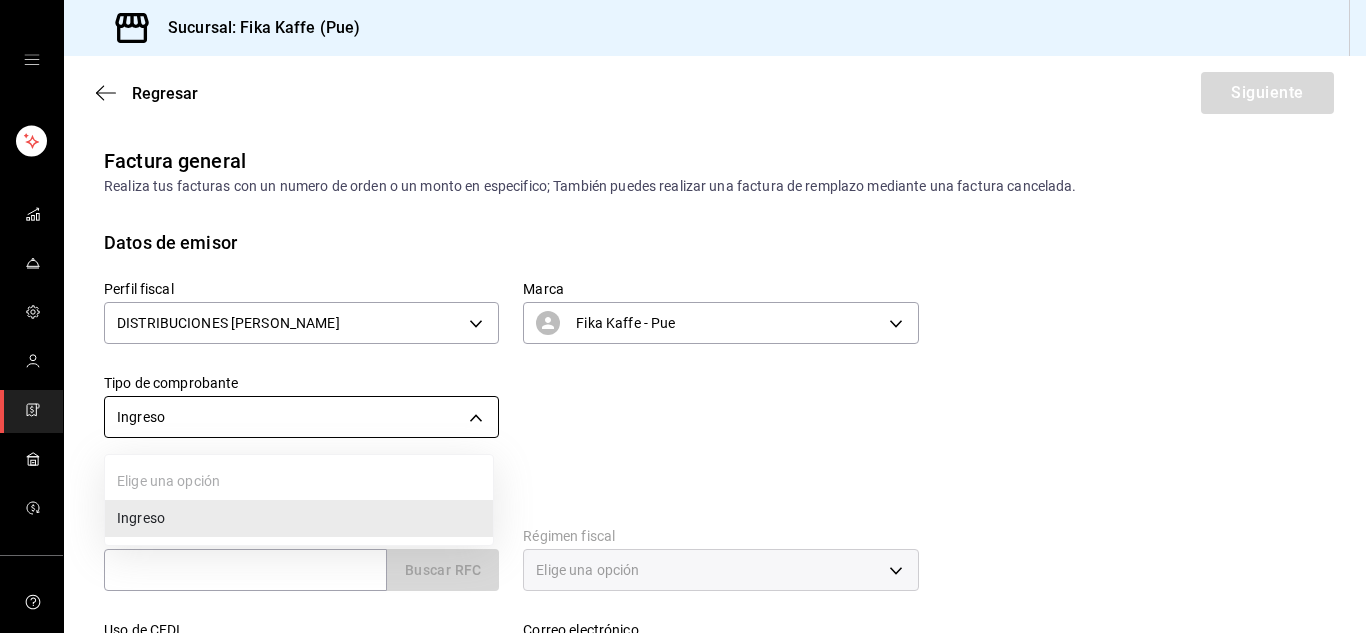 click on "Sucursal: Fika Kaffe (Pue) Regresar Siguiente Factura general Realiza tus facturas con un numero de orden o un monto en especifico; También puedes realizar una factura de remplazo mediante una factura cancelada. Datos de emisor Perfil fiscal DISTRIBUCIONES [PERSON_NAME] 7b073cd3-efc3-4cc0-81bd-dcd3264472e9 Marca Fika Kaffe - Pue 34ad27b6-2ad7-4e09-8c47-bff0ca000e3b Tipo de comprobante Ingreso I Datos de receptor RFC Buscar RFC Régimen fiscal Elige una opción Uso de CFDI Elige una opción Correo electrónico Dirección Calle # exterior # interior Código postal Estado ​ Municipio ​ [GEOGRAPHIC_DATA] ​ GANA 1 MES GRATIS EN TU SUSCRIPCIÓN AQUÍ ¿Recuerdas cómo empezó tu restaurante?
[DATE] puedes ayudar a un colega a tener el mismo cambio que tú viviste.
Recomienda Parrot directamente desde tu Portal Administrador.
Es fácil y rápido.
🎁 Por cada restaurante que se una, ganas 1 mes gratis. Visitar centro de ayuda [PHONE_NUMBER] [EMAIL_ADDRESS][DOMAIN_NAME] Visitar centro de ayuda [PHONE_NUMBER] Elige una opción" at bounding box center [683, 316] 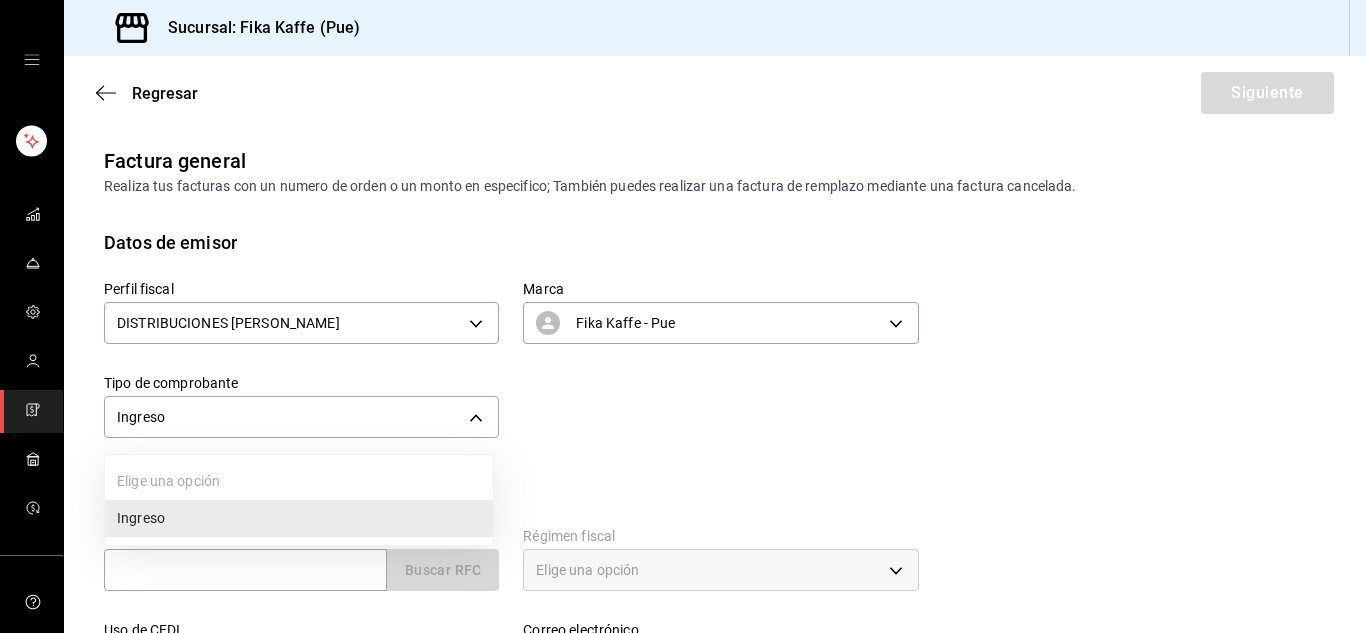 click at bounding box center [683, 316] 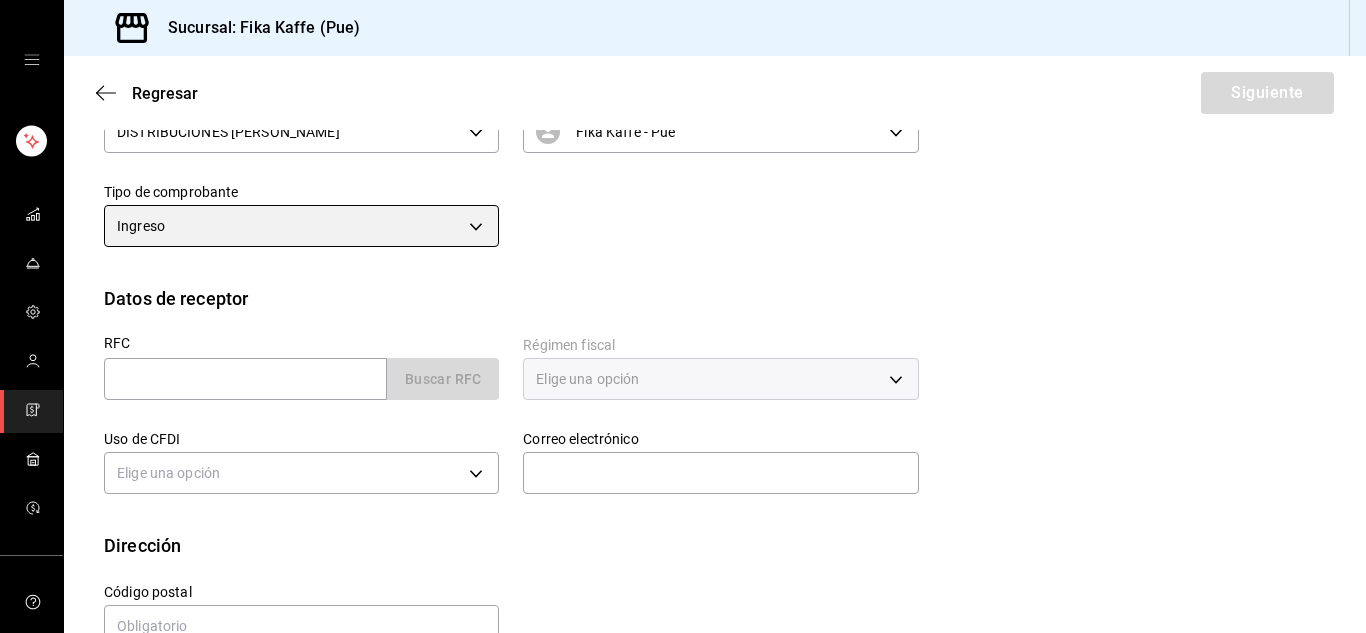 scroll, scrollTop: 200, scrollLeft: 0, axis: vertical 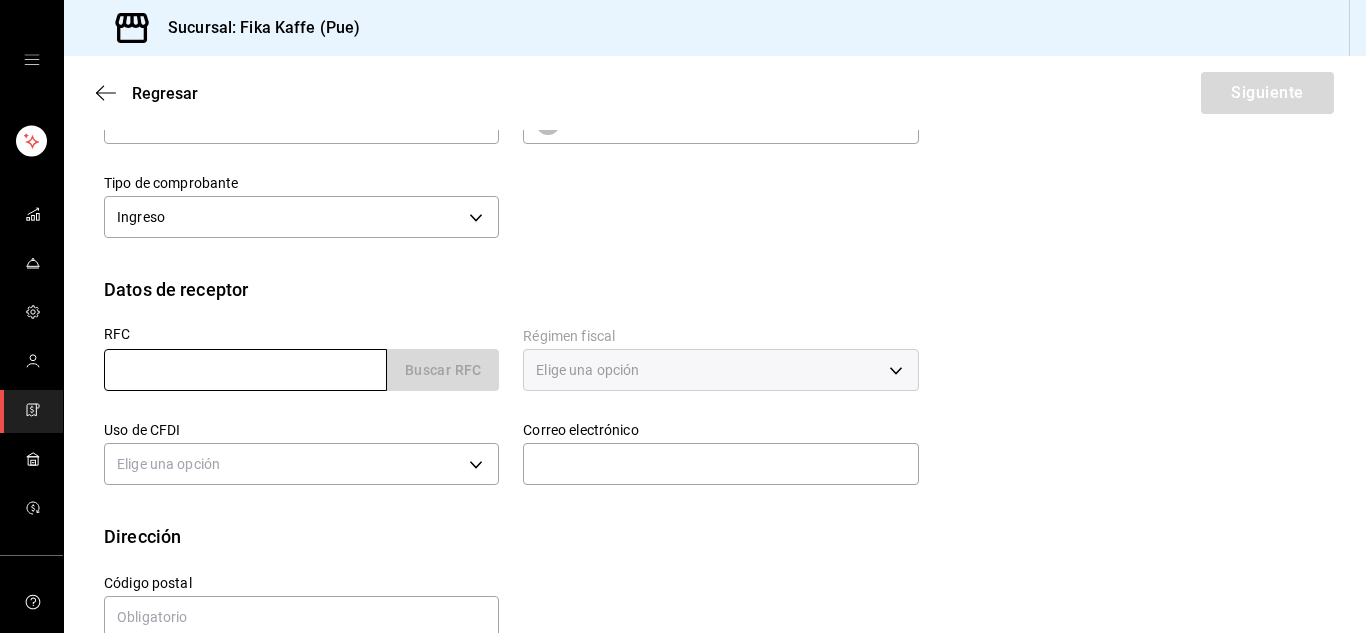 click at bounding box center [245, 370] 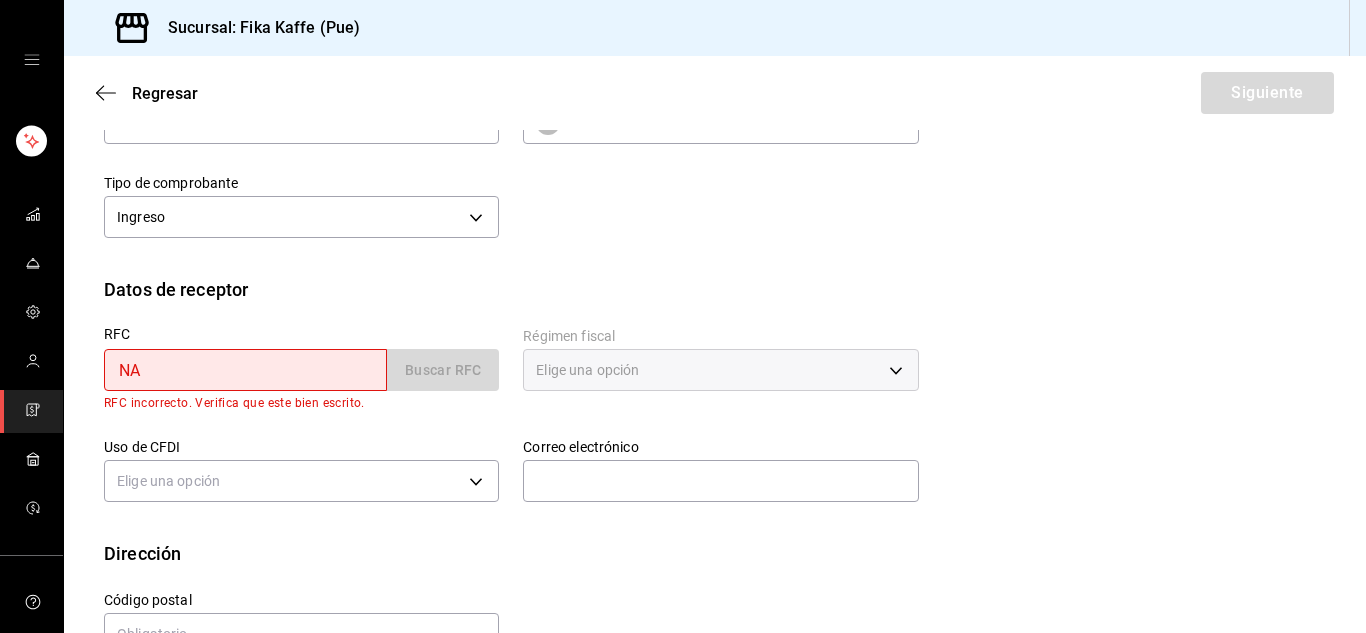 type on "N" 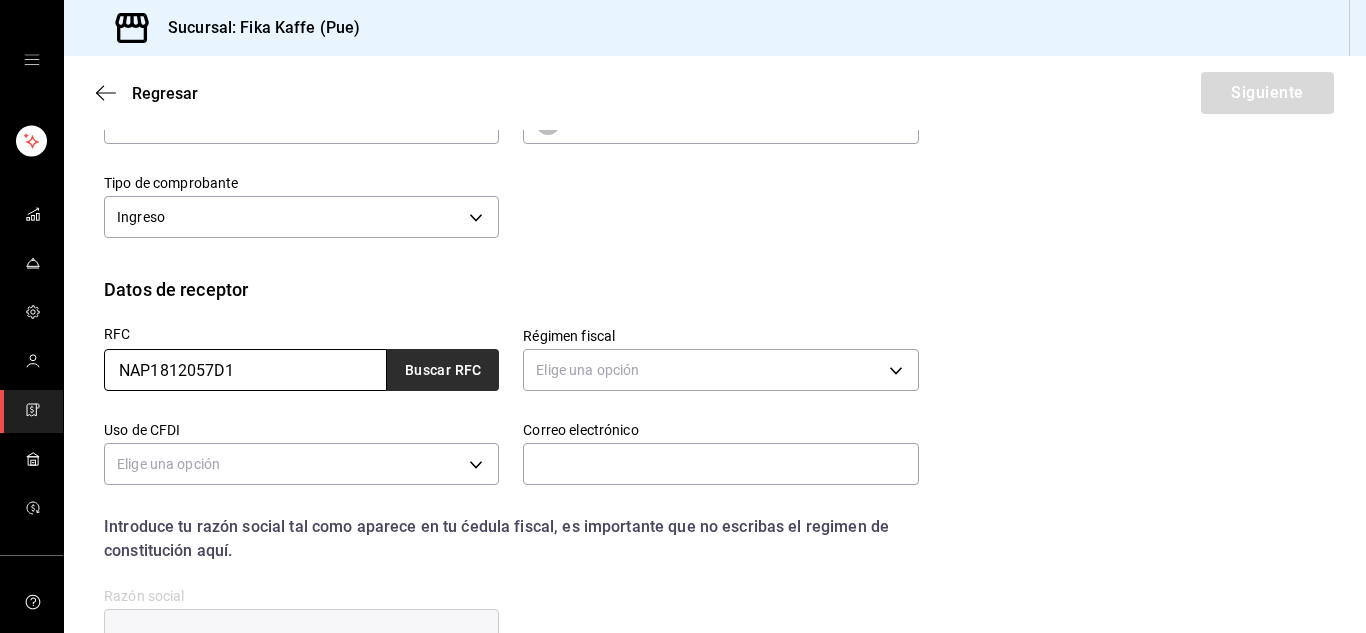 type on "NAP1812057D1" 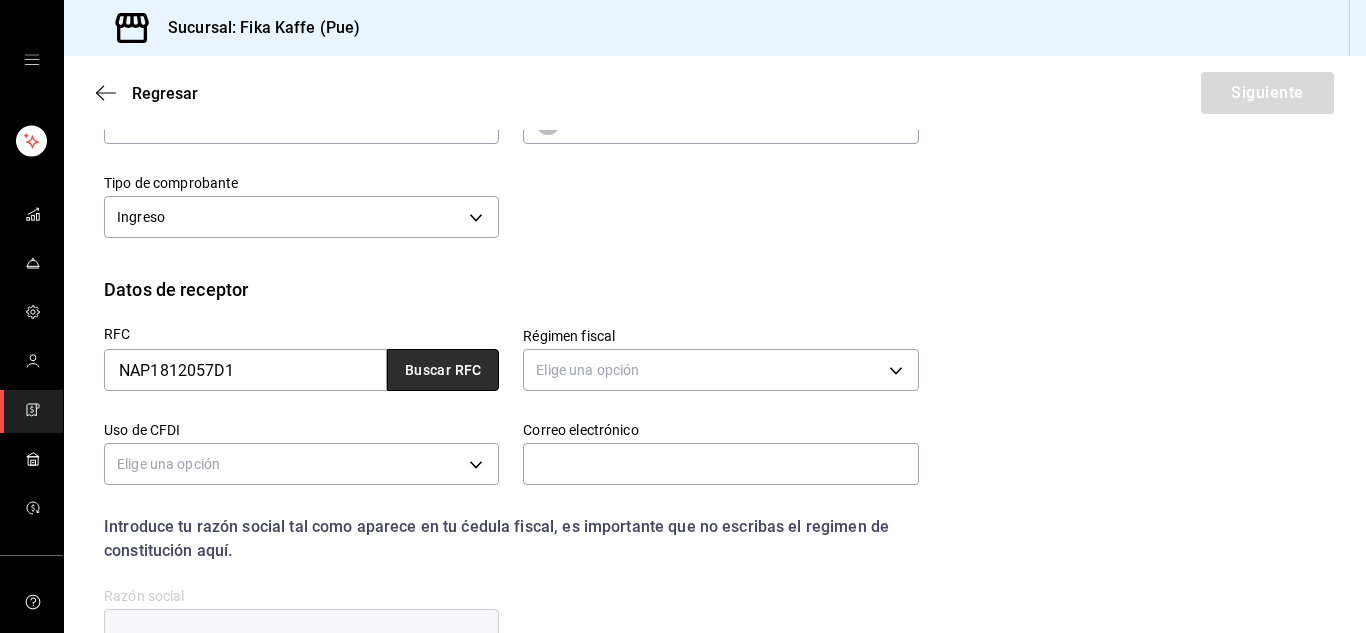 click on "Buscar RFC" at bounding box center [443, 370] 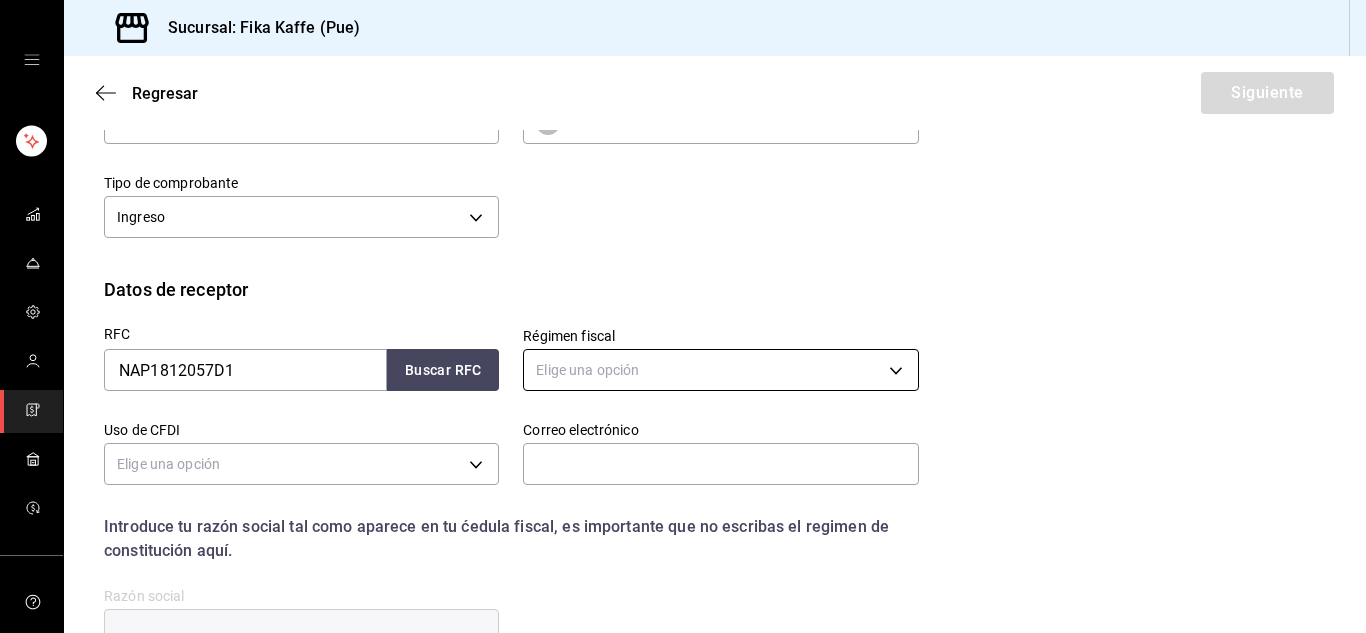 click on "Sucursal: Fika Kaffe (Pue) Regresar Siguiente Factura general Realiza tus facturas con un numero de orden o un monto en especifico; También puedes realizar una factura de remplazo mediante una factura cancelada. Datos de emisor Perfil fiscal DISTRIBUCIONES [PERSON_NAME] 7b073cd3-efc3-4cc0-81bd-dcd3264472e9 Marca Fika Kaffe - Pue 34ad27b6-2ad7-4e09-8c47-bff0ca000e3b Tipo de comprobante Ingreso I Datos de receptor RFC NAP1812057D1 Buscar RFC Régimen fiscal Elige una opción Uso de CFDI Elige una opción Correo electrónico Introduce tu razón social tal como aparece en tu ćedula fiscal, es importante que no escribas el regimen de constitución aquí. company Razón social Dirección Calle # exterior # interior Código postal Estado ​ Municipio ​ [GEOGRAPHIC_DATA] ​ GANA 1 MES GRATIS EN TU SUSCRIPCIÓN AQUÍ Visitar centro de ayuda [PHONE_NUMBER] [EMAIL_ADDRESS][DOMAIN_NAME] Visitar centro de ayuda [PHONE_NUMBER] [EMAIL_ADDRESS][DOMAIN_NAME]" at bounding box center (683, 316) 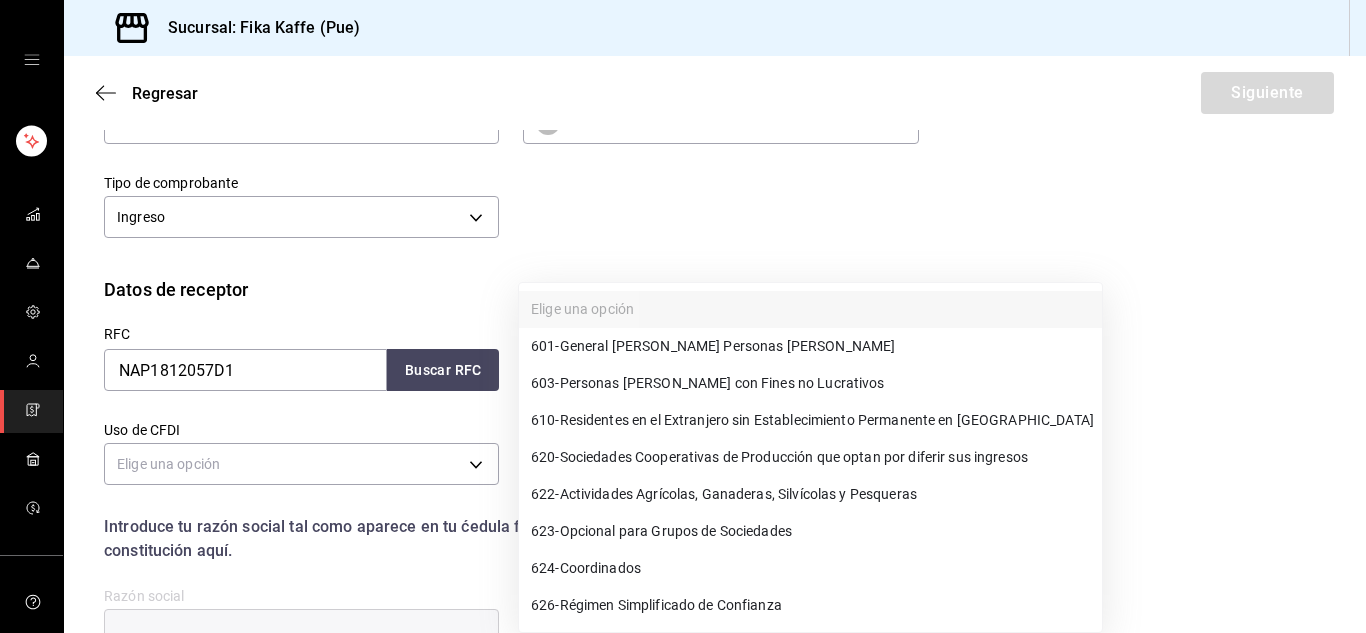 click on "626  -  Régimen Simplificado de Confianza" at bounding box center [656, 605] 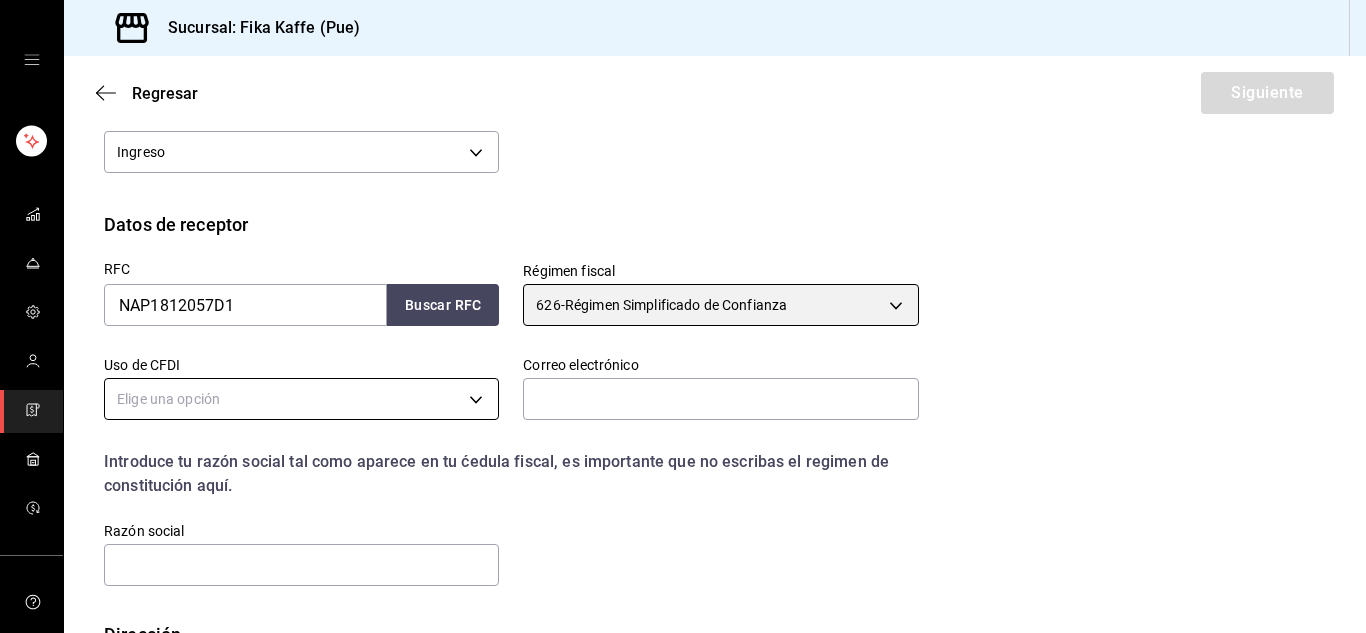 scroll, scrollTop: 300, scrollLeft: 0, axis: vertical 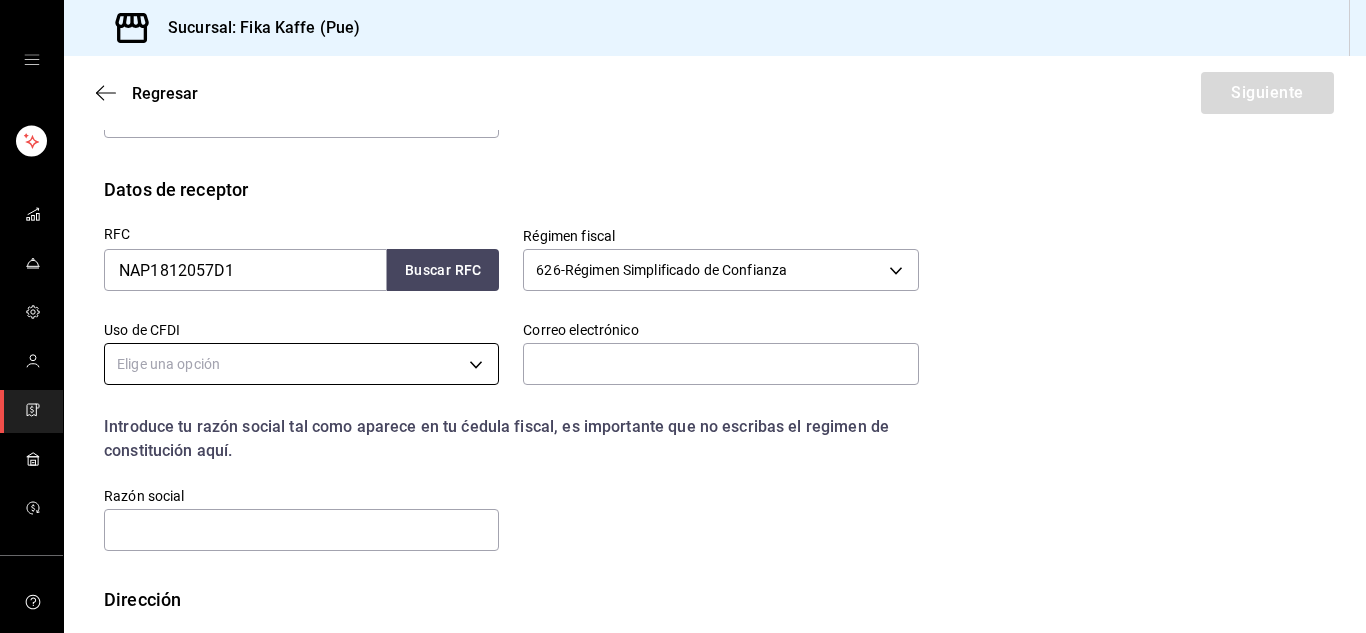 click on "Sucursal: Fika Kaffe (Pue) Regresar Siguiente Factura general Realiza tus facturas con un numero de orden o un monto en especifico; También puedes realizar una factura de remplazo mediante una factura cancelada. Datos de emisor Perfil fiscal DISTRIBUCIONES [PERSON_NAME] 7b073cd3-efc3-4cc0-81bd-dcd3264472e9 Marca Fika Kaffe - Pue 34ad27b6-2ad7-4e09-8c47-bff0ca000e3b Tipo de comprobante Ingreso I Datos de receptor RFC NAP1812057D1 Buscar RFC Régimen fiscal 626  -  Régimen Simplificado de Confianza 626 Uso de CFDI Elige una opción Correo electrónico Introduce tu razón social tal como aparece en tu ćedula fiscal, es importante que no escribas el regimen de constitución aquí. company Razón social Dirección Calle # exterior # interior Código postal Estado ​ Municipio ​ [GEOGRAPHIC_DATA] ​ GANA 1 MES GRATIS EN TU SUSCRIPCIÓN AQUÍ Visitar centro de ayuda [PHONE_NUMBER] [EMAIL_ADDRESS][DOMAIN_NAME] Visitar centro de ayuda [PHONE_NUMBER] [EMAIL_ADDRESS][DOMAIN_NAME]" at bounding box center [683, 316] 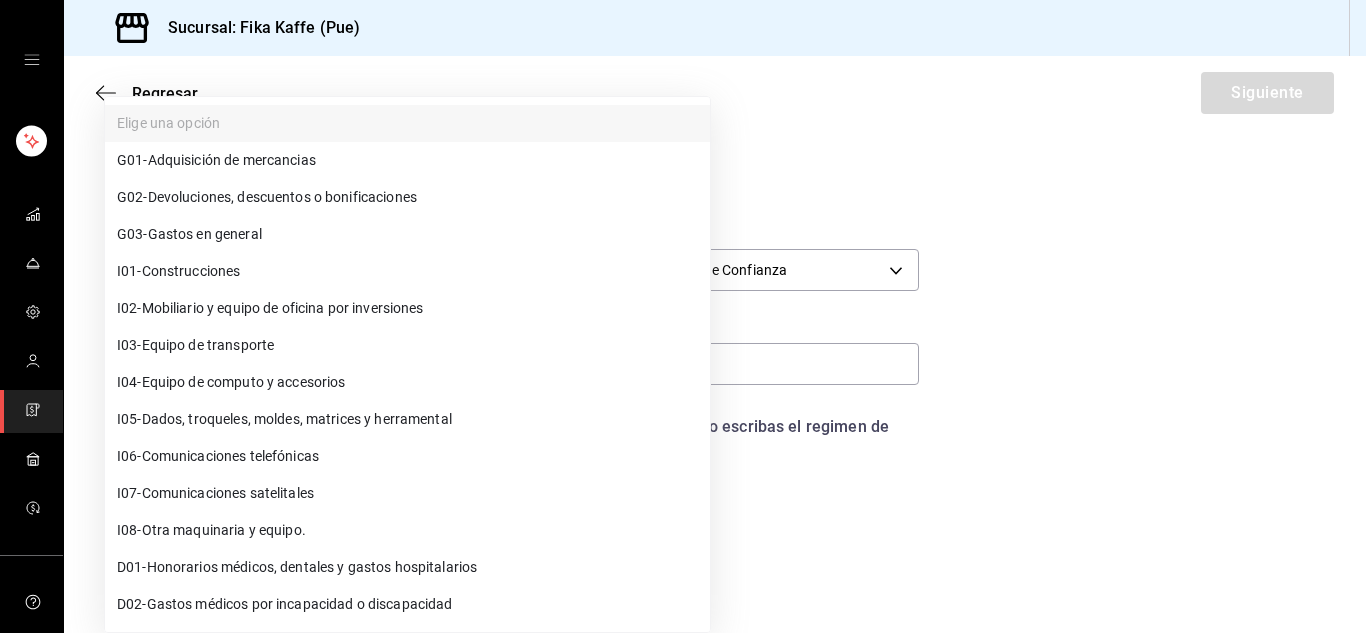click at bounding box center [683, 316] 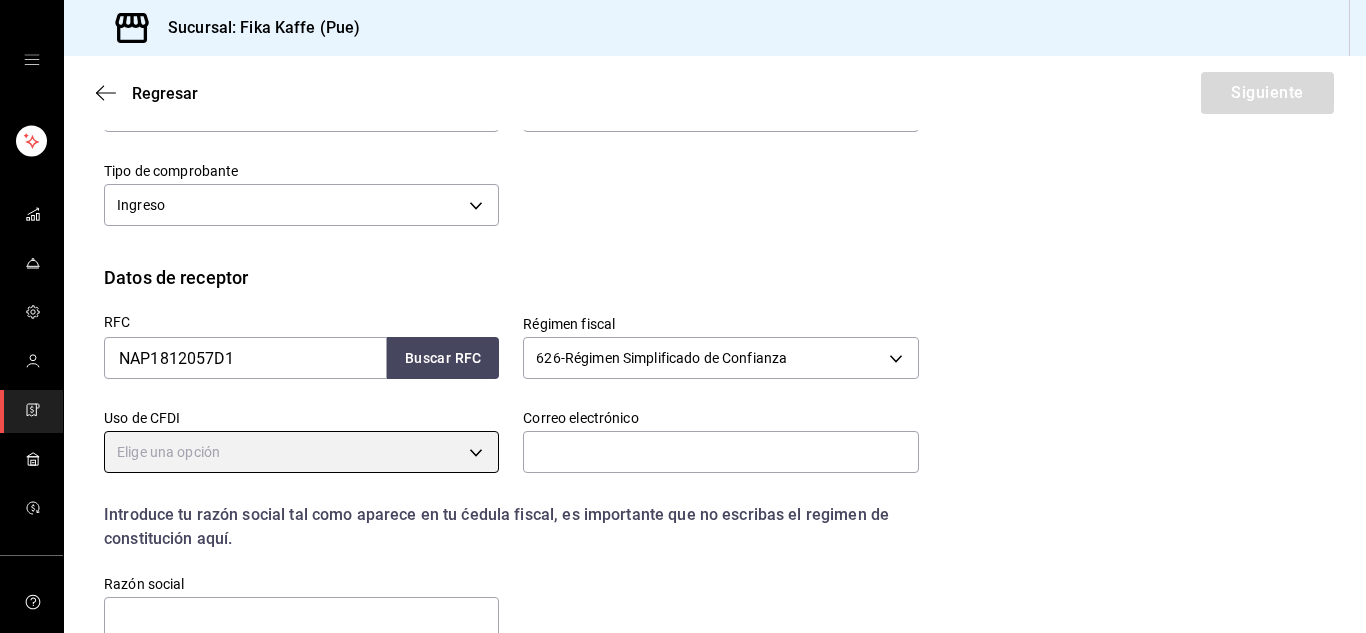 scroll, scrollTop: 100, scrollLeft: 0, axis: vertical 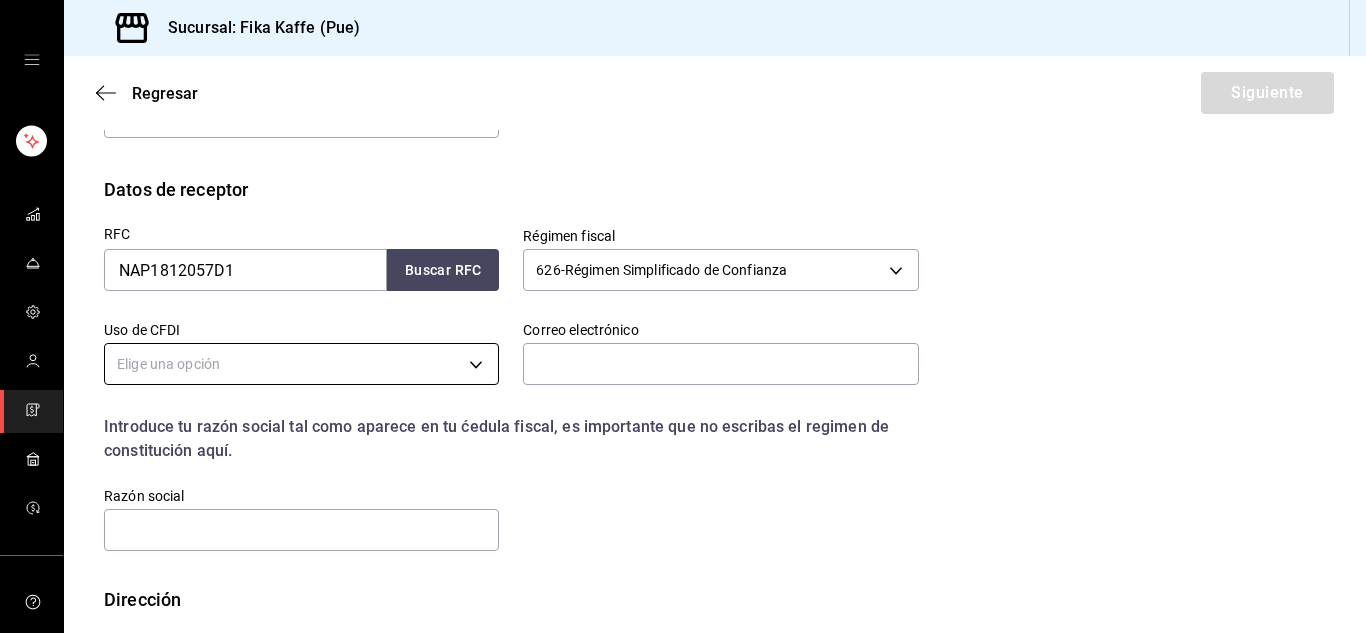 click on "Sucursal: Fika Kaffe (Pue) Regresar Siguiente Factura general Realiza tus facturas con un numero de orden o un monto en especifico; También puedes realizar una factura de remplazo mediante una factura cancelada. Datos de emisor Perfil fiscal DISTRIBUCIONES [PERSON_NAME] 7b073cd3-efc3-4cc0-81bd-dcd3264472e9 Marca Fika Kaffe - Pue 34ad27b6-2ad7-4e09-8c47-bff0ca000e3b Tipo de comprobante Ingreso I Datos de receptor RFC NAP1812057D1 Buscar RFC Régimen fiscal 626  -  Régimen Simplificado de Confianza 626 Uso de CFDI Elige una opción Correo electrónico Introduce tu razón social tal como aparece en tu ćedula fiscal, es importante que no escribas el regimen de constitución aquí. company Razón social Dirección Calle # exterior # interior Código postal Estado ​ Municipio ​ [GEOGRAPHIC_DATA] ​ GANA 1 MES GRATIS EN TU SUSCRIPCIÓN AQUÍ Visitar centro de ayuda [PHONE_NUMBER] [EMAIL_ADDRESS][DOMAIN_NAME] Visitar centro de ayuda [PHONE_NUMBER] [EMAIL_ADDRESS][DOMAIN_NAME]" at bounding box center [683, 316] 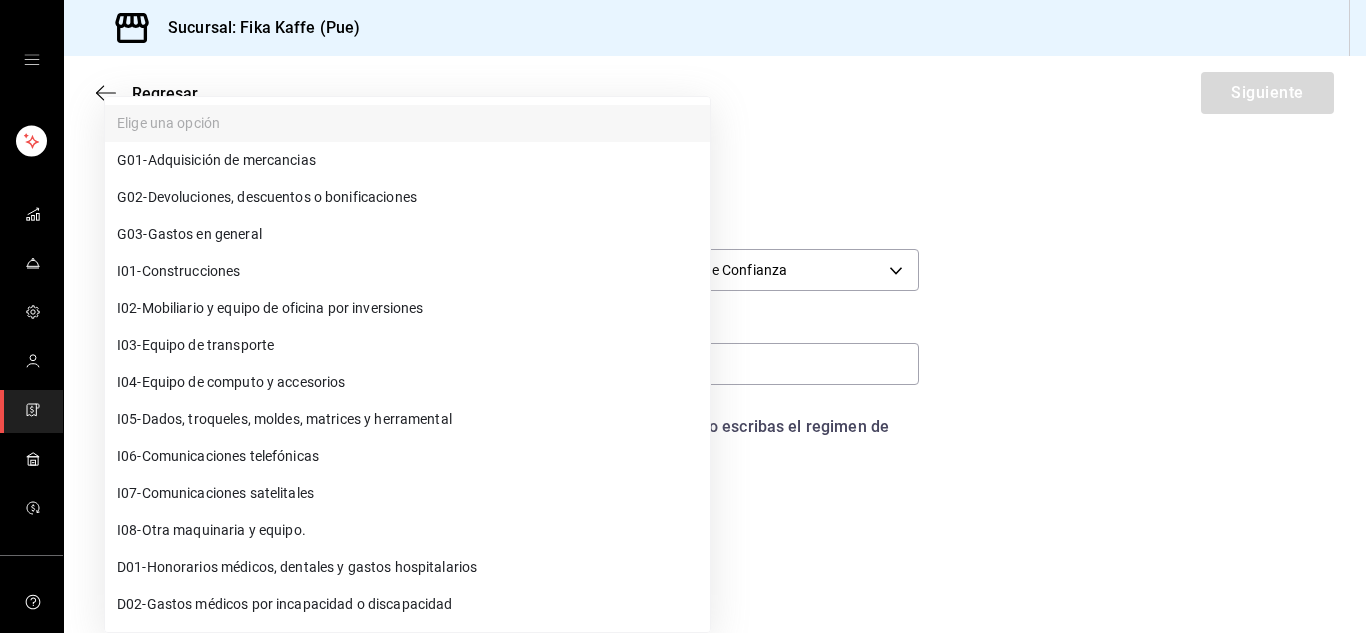 click on "G03  -  Gastos en general" at bounding box center (407, 234) 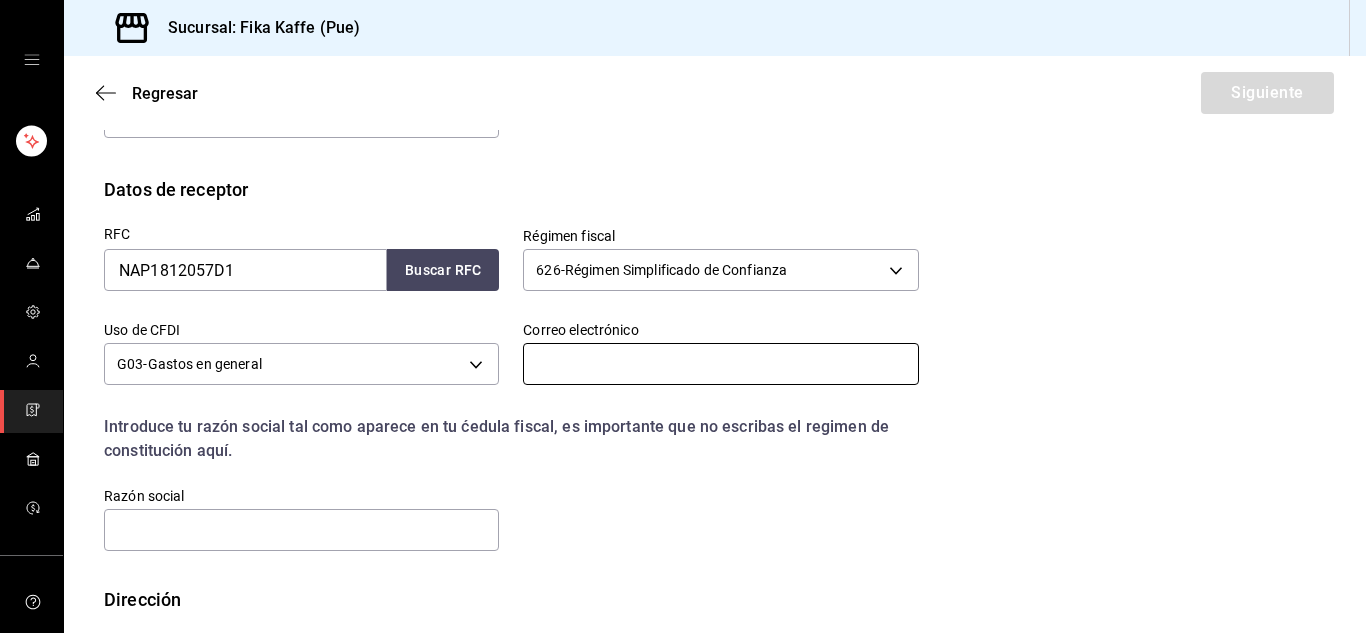 click at bounding box center [720, 364] 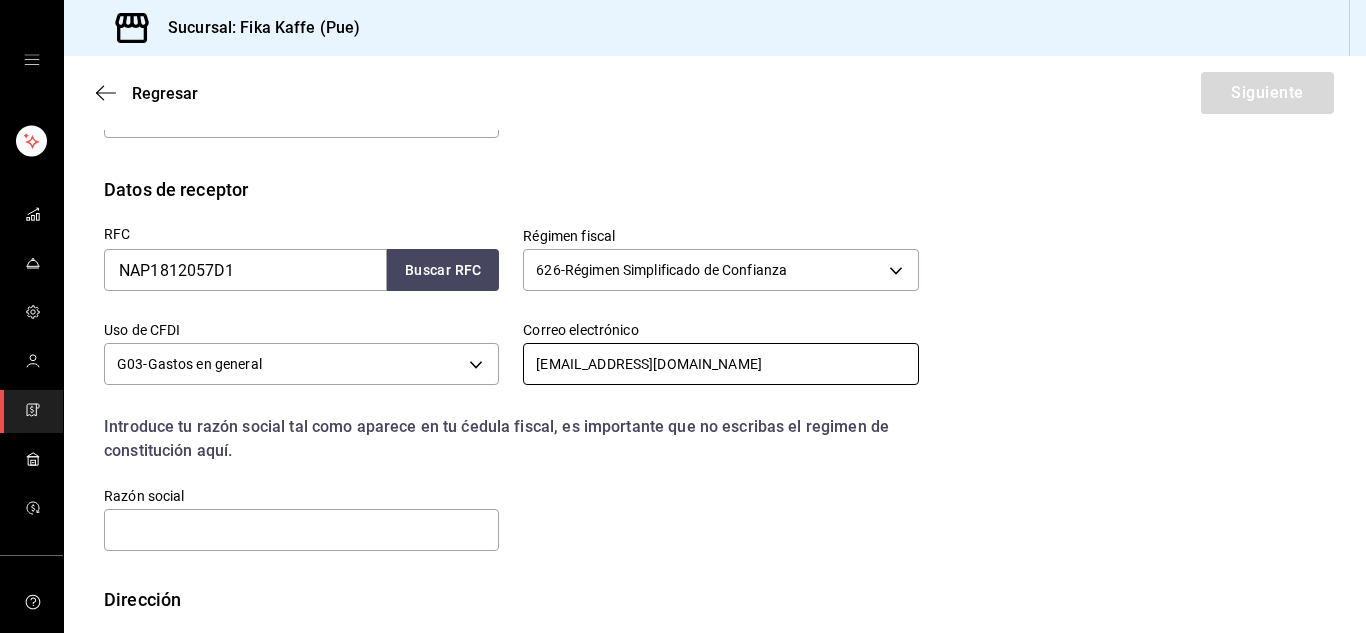 type on "[EMAIL_ADDRESS][DOMAIN_NAME]" 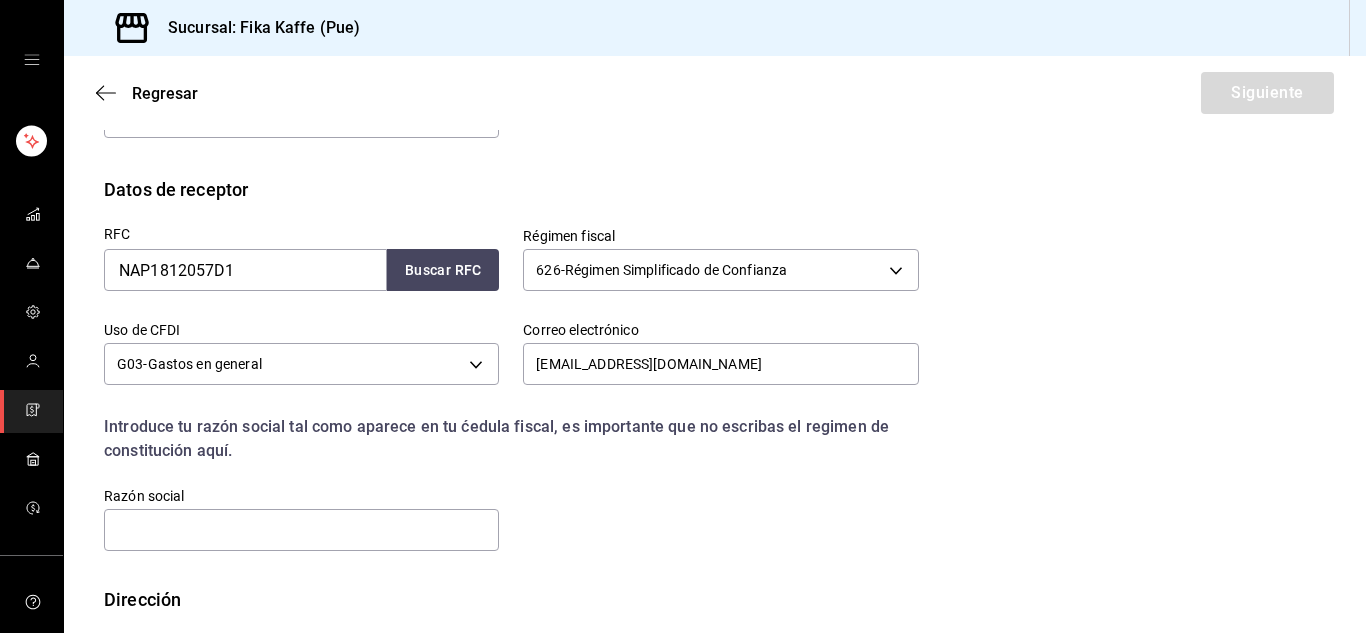 click on "RFC NAP1812057D1 Buscar RFC Régimen fiscal 626  -  Régimen Simplificado de Confianza 626 Uso de CFDI G03  -  Gastos en general G03 Correo electrónico [EMAIL_ADDRESS][DOMAIN_NAME] Introduce tu razón social tal como aparece en tu ćedula fiscal, es importante que no escribas el regimen de constitución aquí. company Razón social" at bounding box center [499, 378] 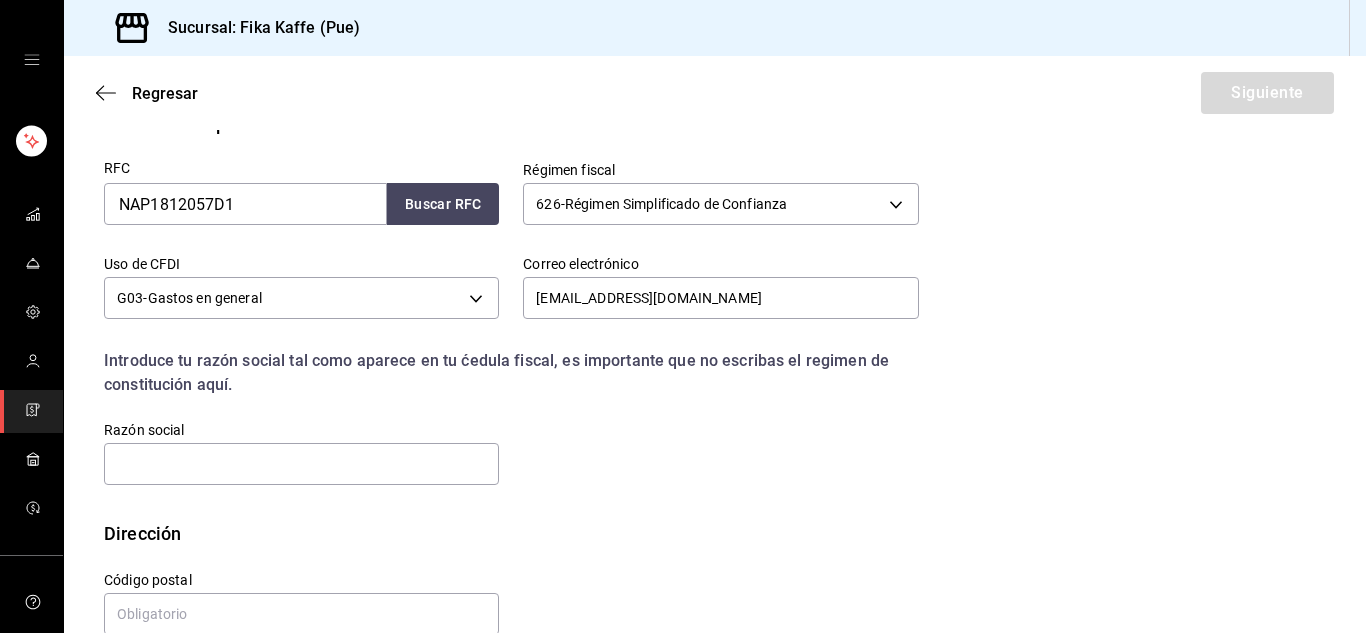 scroll, scrollTop: 403, scrollLeft: 0, axis: vertical 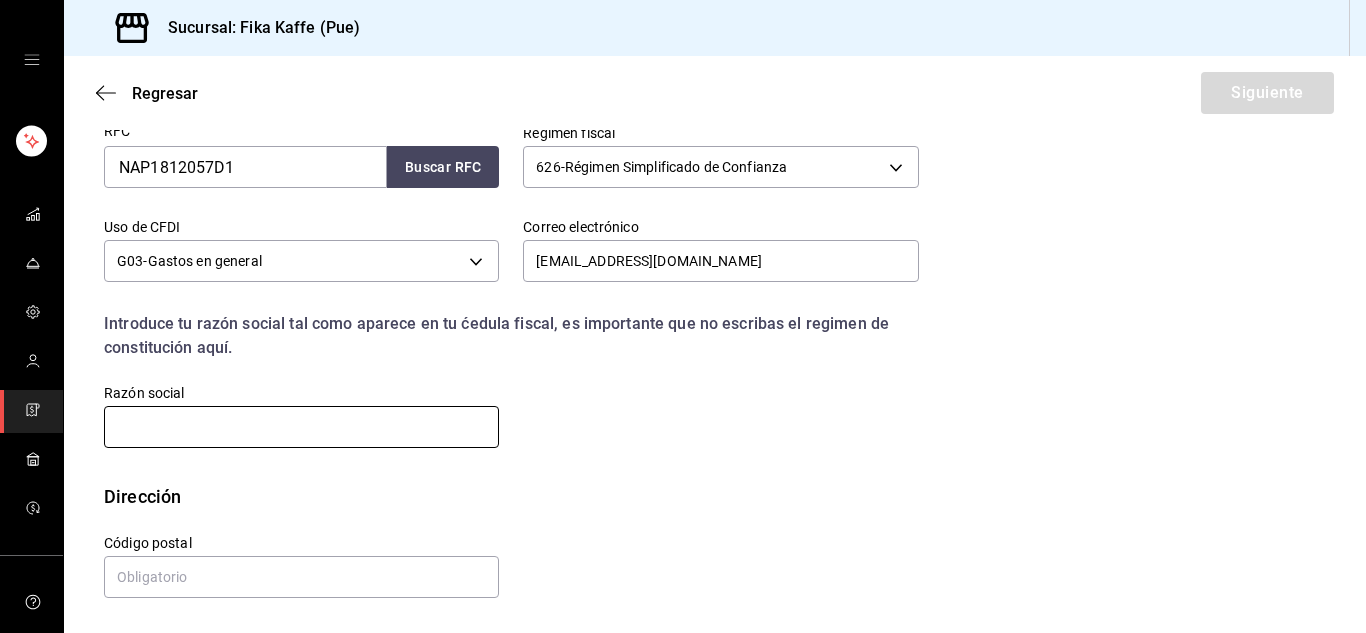 click at bounding box center [301, 427] 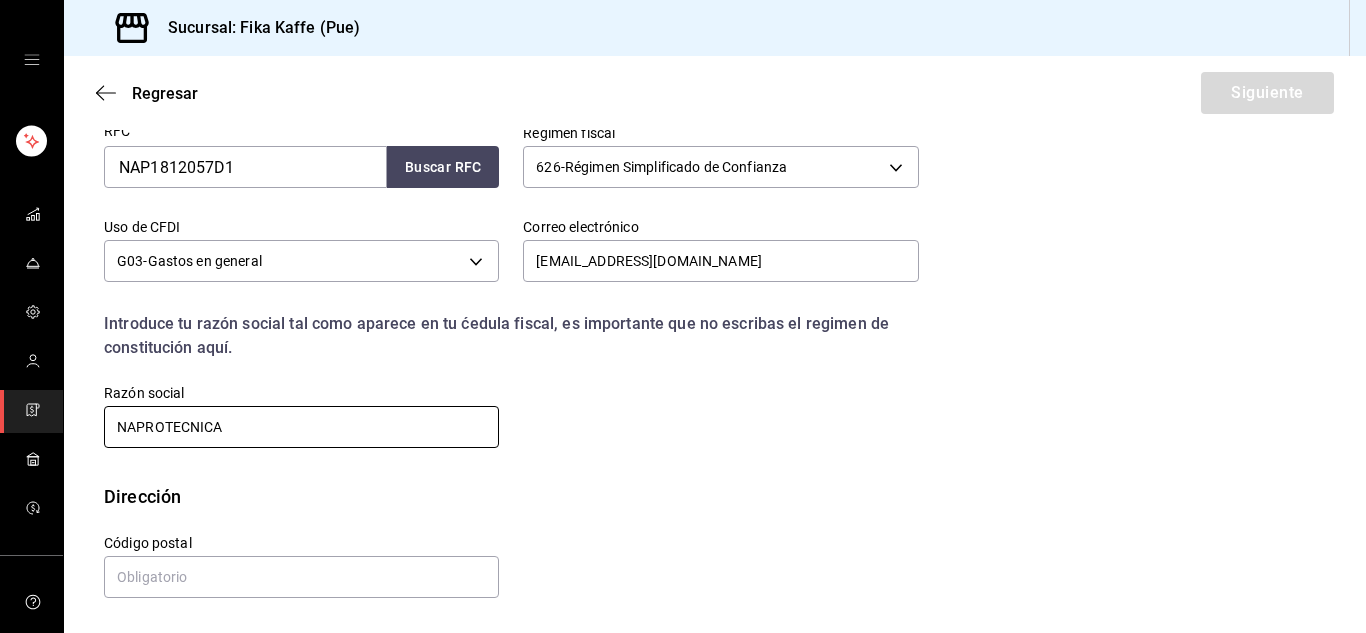 type on "NAPROTECNICA" 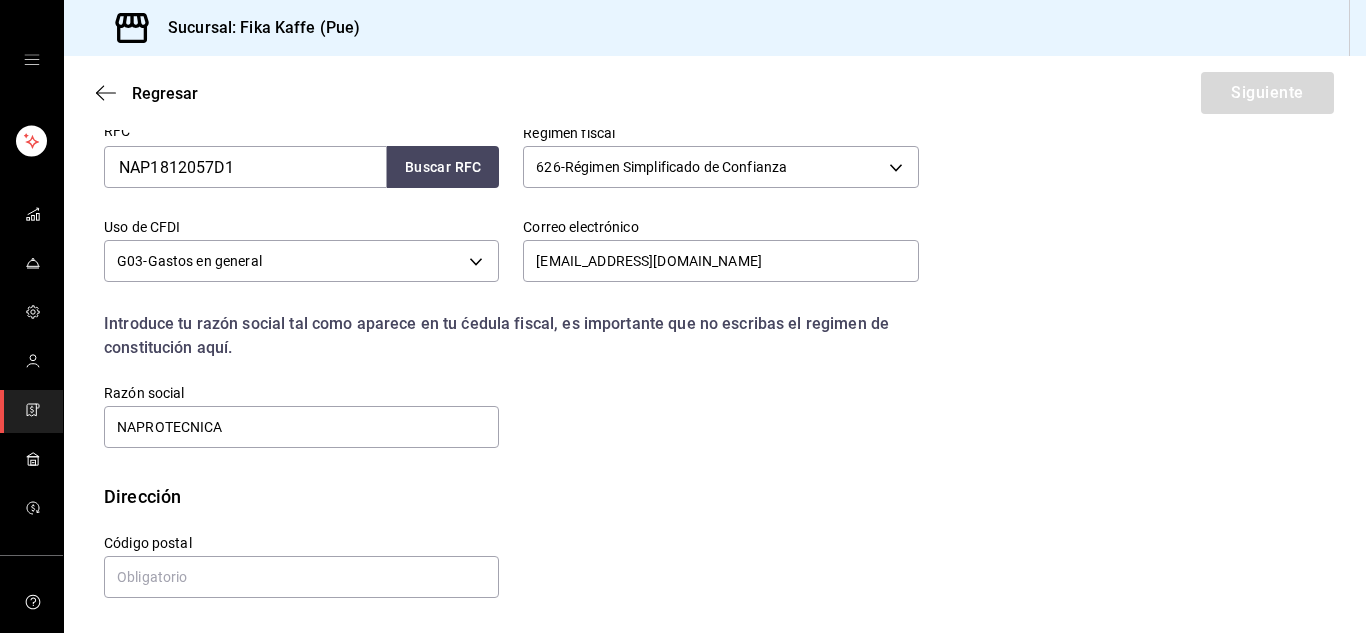 click on "RFC NAP1812057D1 Buscar RFC Régimen fiscal 626  -  Régimen Simplificado de Confianza 626 Uso de CFDI G03  -  Gastos en general G03 Correo electrónico [EMAIL_ADDRESS][DOMAIN_NAME] Introduce tu razón social tal como aparece en tu ćedula fiscal, es importante que no escribas el regimen de constitución aquí. company Razón social NAPROTECNICA" at bounding box center [715, 291] 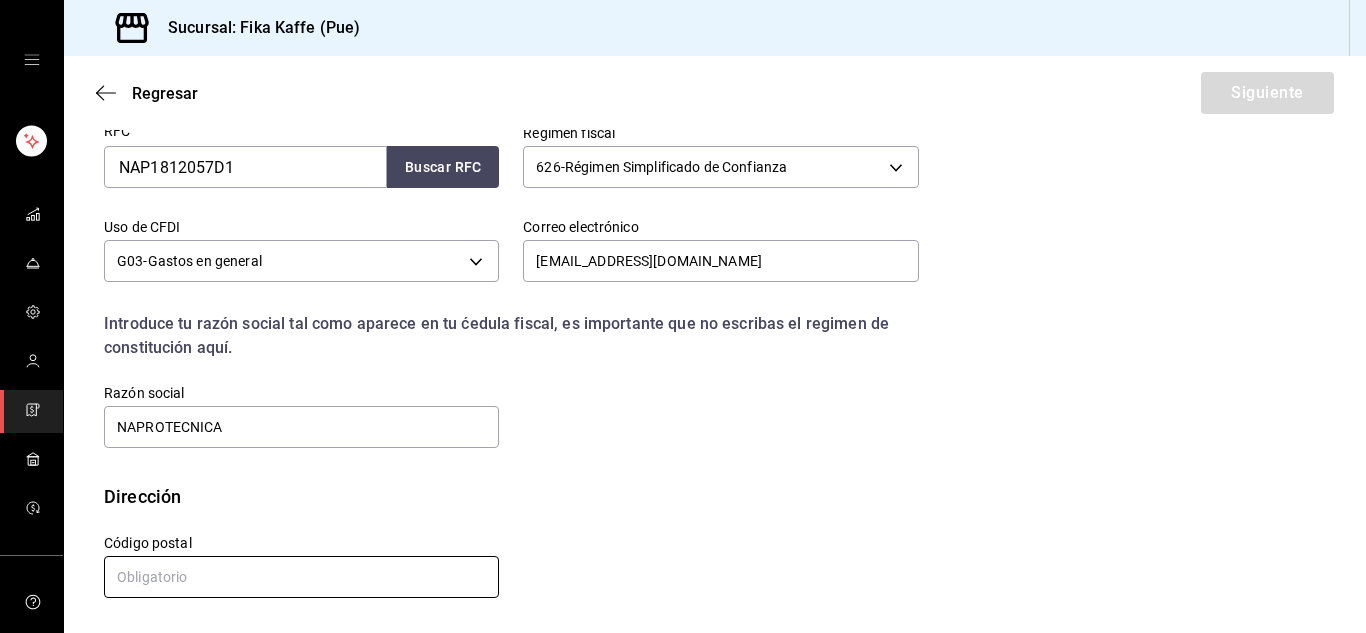 click at bounding box center (301, 577) 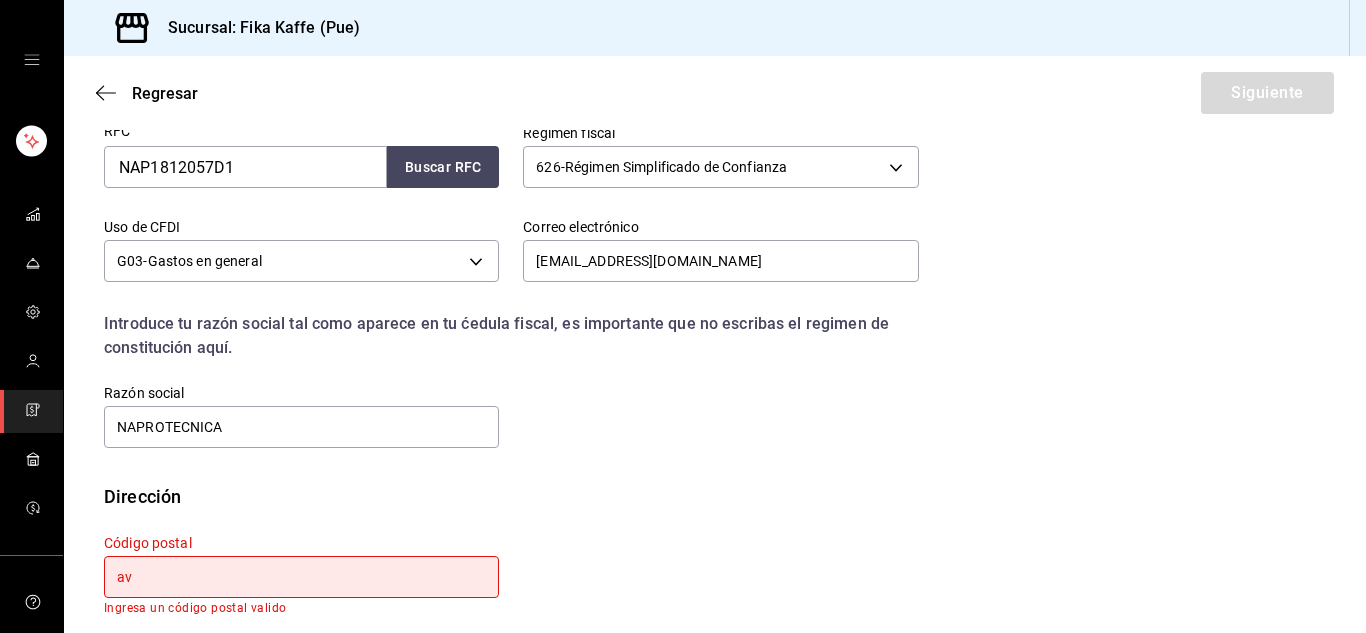 type on "a" 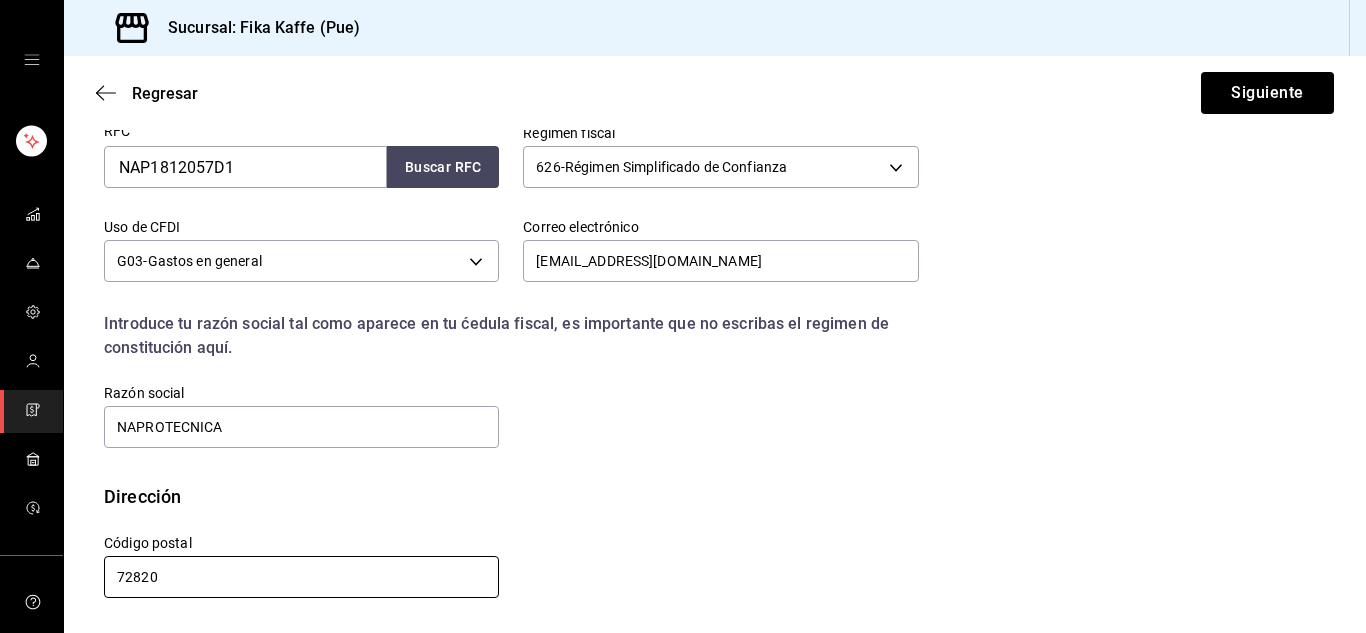 type on "72820" 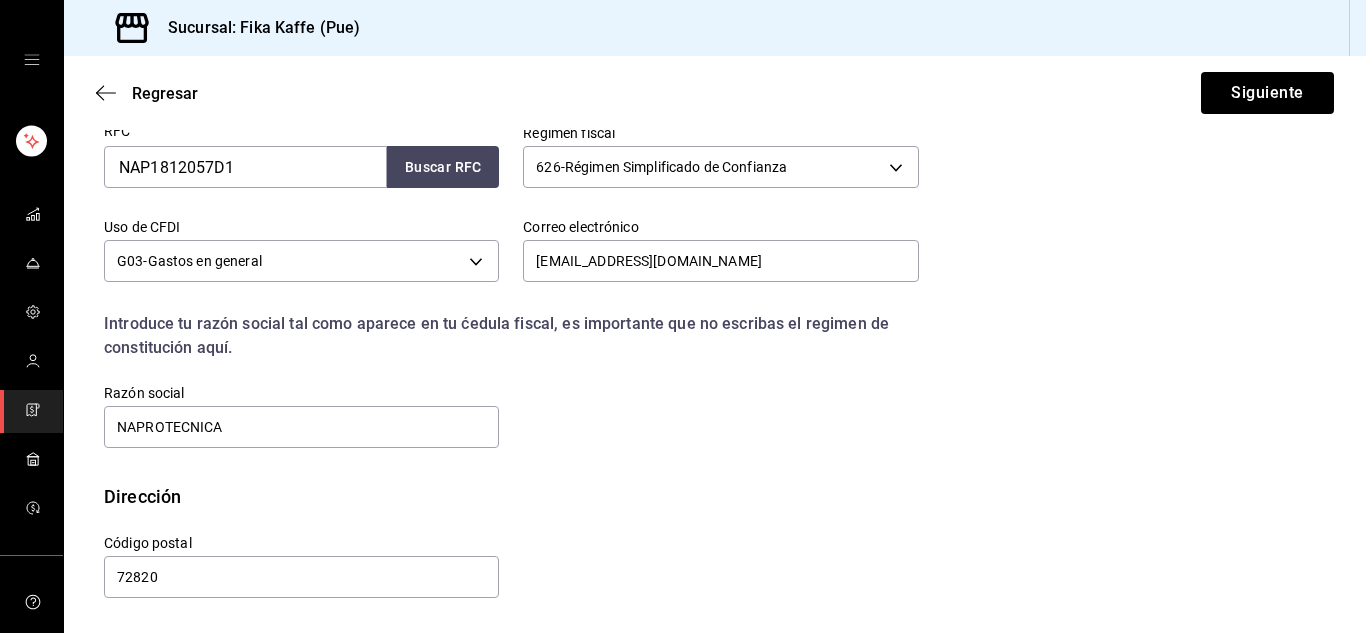 click on "Código postal 72820" at bounding box center (289, 555) 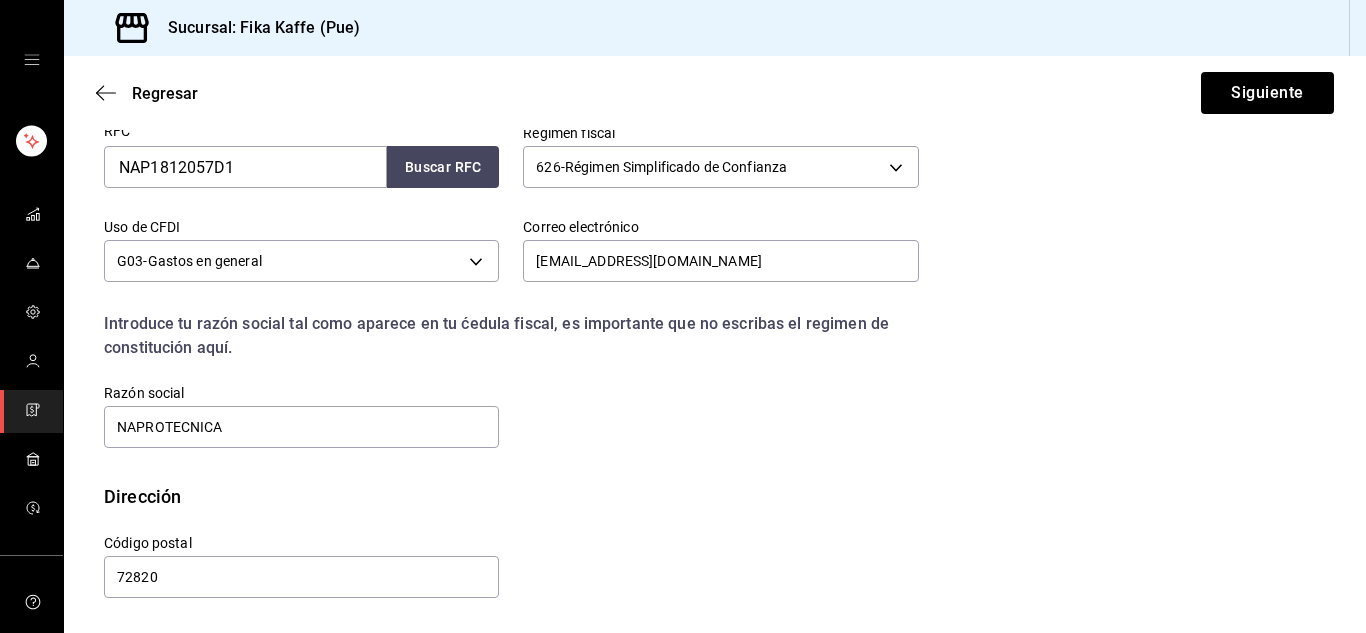 scroll, scrollTop: 0, scrollLeft: 0, axis: both 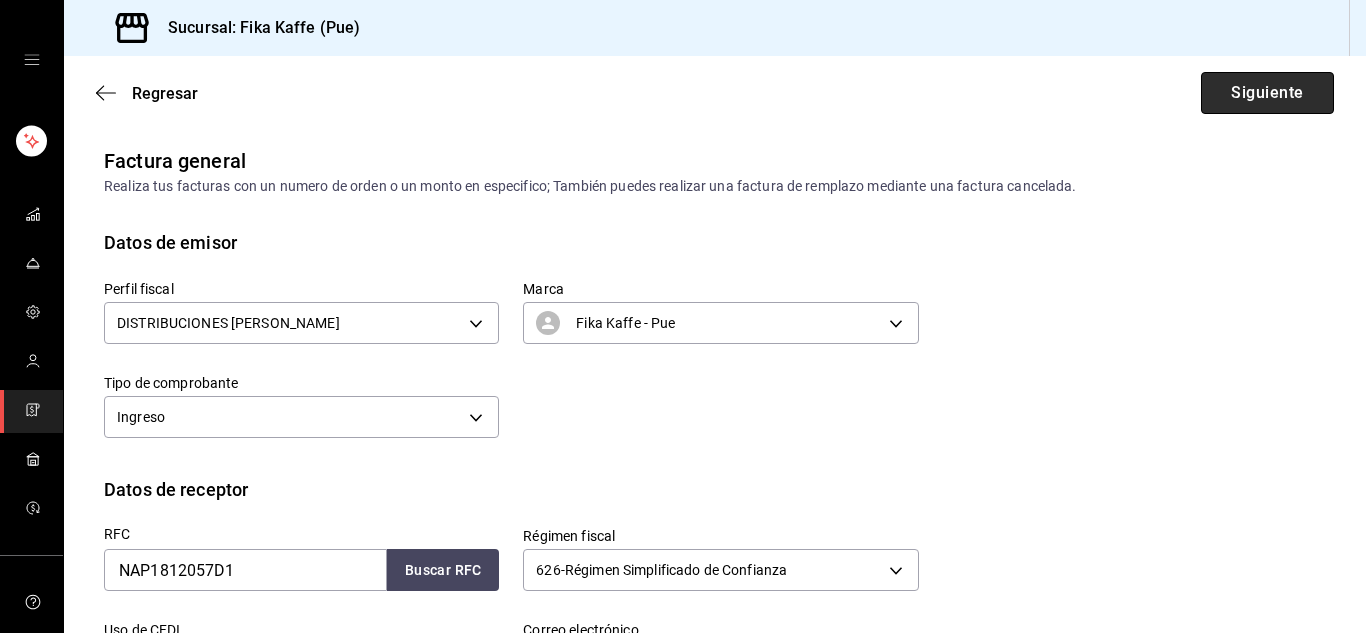 click on "Siguiente" at bounding box center [1267, 93] 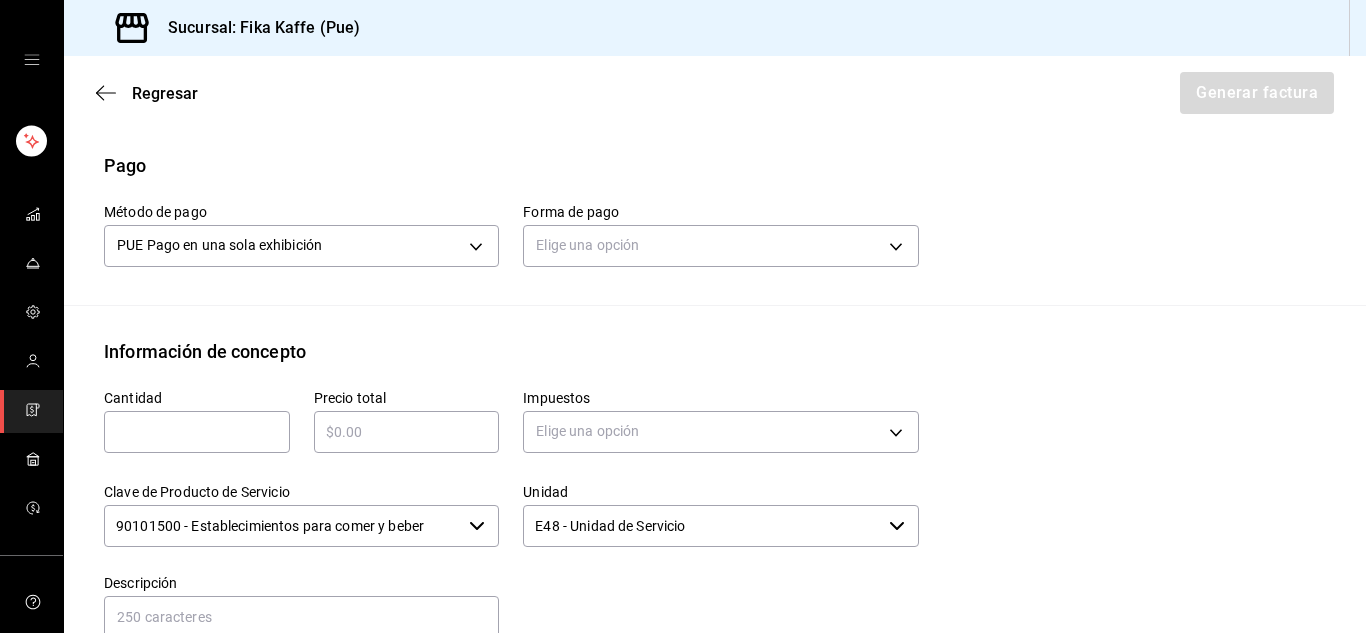 scroll, scrollTop: 600, scrollLeft: 0, axis: vertical 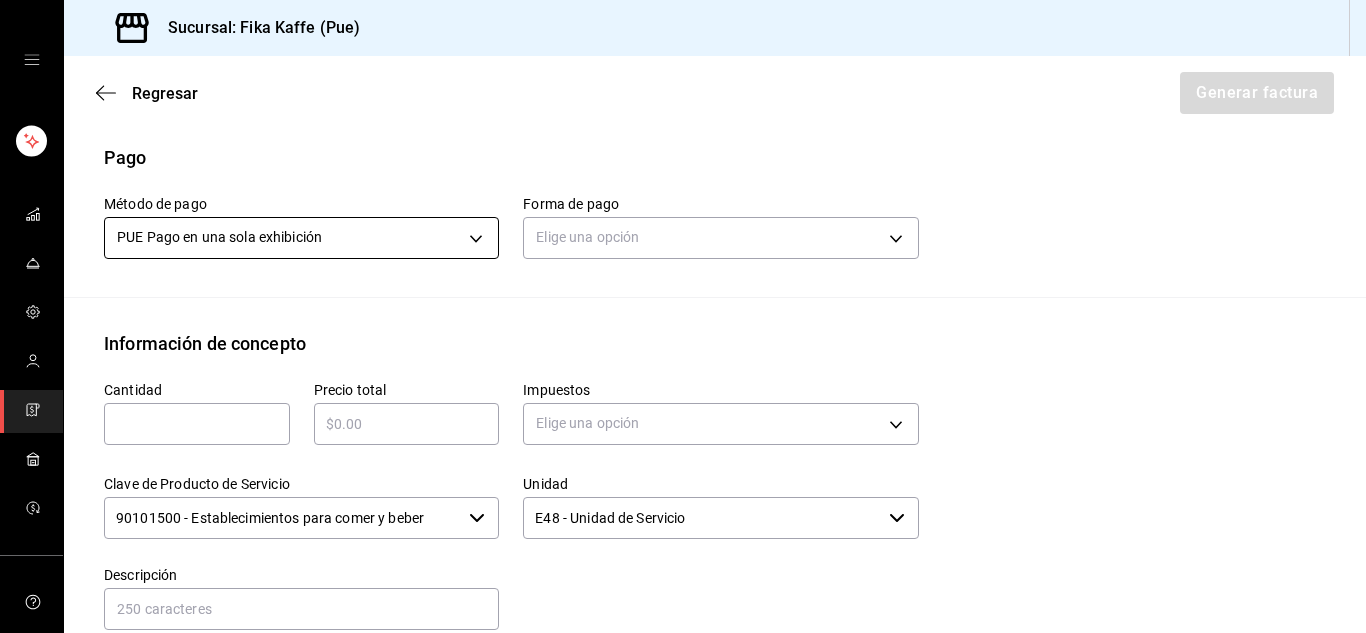 click on "Sucursal: Fika Kaffe (Pue) Regresar Generar factura Emisor Perfil fiscal DISTRIBUCIONES [PERSON_NAME] Tipo de comprobante Ingreso Receptor Nombre / Razón social NAPROTECNICA RFC Receptor NAP1812057D1 Régimen fiscal Régimen Simplificado de Confianza Uso de CFDI G03: Gastos en general Correo electrónico [EMAIL_ADDRESS][DOMAIN_NAME] Elige cómo quieres agregar los conceptos a tu factura Manualmente Asociar orden Pago Método de pago PUE   Pago en una sola exhibición PUE Forma de pago Elige una opción Información de concepto Cantidad ​ Precio total ​ Impuestos Elige una opción Clave de Producto de Servicio 90101500 - Establecimientos para comer y beber ​ Unidad E48 - Unidad de Servicio ​ Descripción Agregar IVA Total $0.00 IEPS Total $0.00 Subtotal $0.00 Total $0.00 Orden Cantidad Clave Unidad Monto Impuesto Subtotal Total GANA 1 MES GRATIS EN TU SUSCRIPCIÓN AQUÍ Visitar centro de ayuda [PHONE_NUMBER] [EMAIL_ADDRESS][DOMAIN_NAME] Visitar centro de ayuda [PHONE_NUMBER] [EMAIL_ADDRESS][DOMAIN_NAME]" at bounding box center (683, 316) 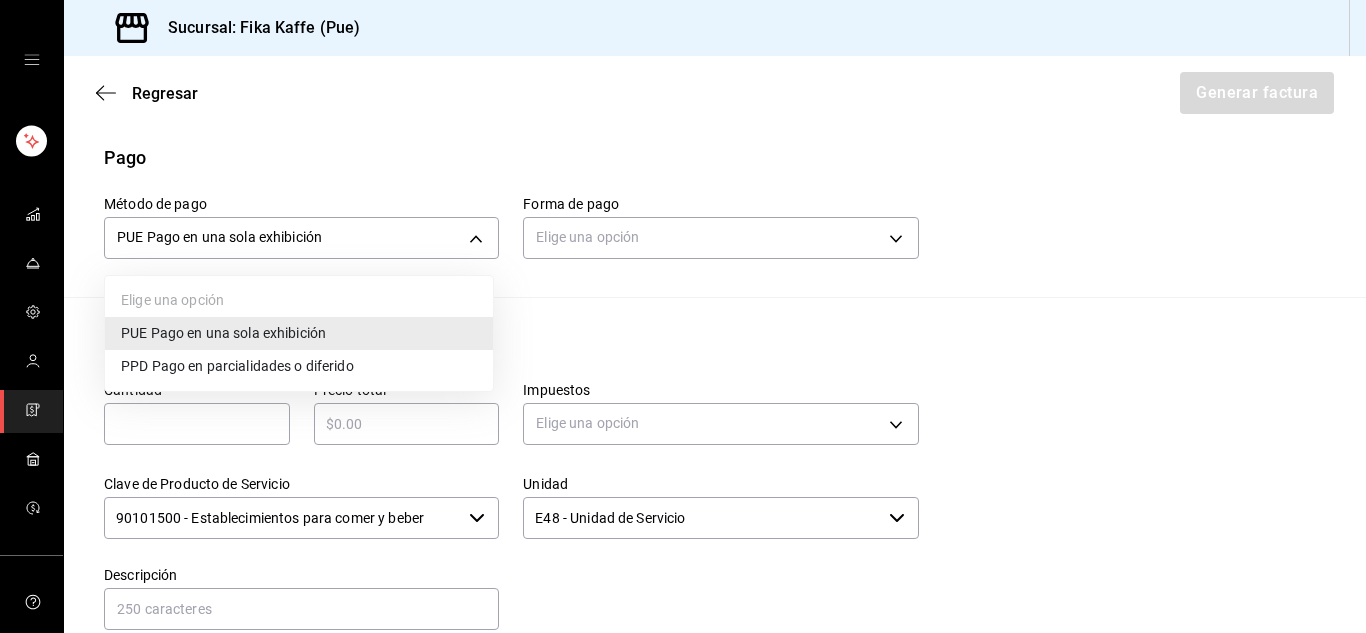 click at bounding box center [683, 316] 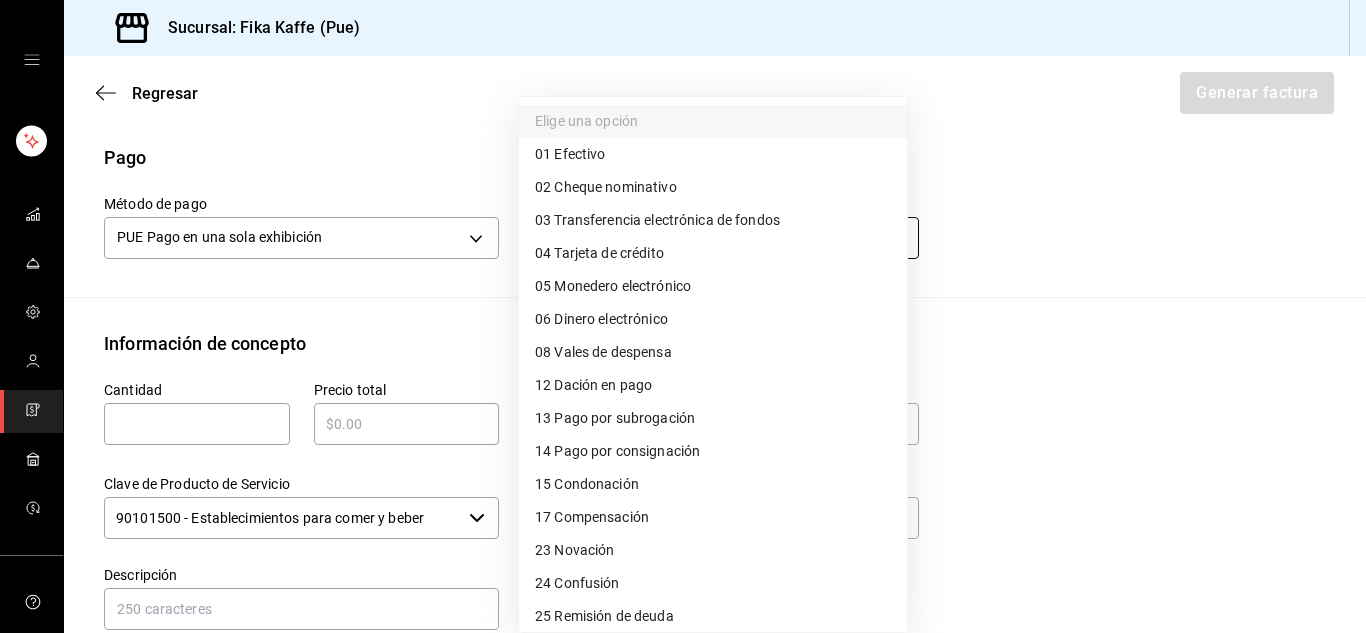click on "Sucursal: Fika Kaffe (Pue) Regresar Generar factura Emisor Perfil fiscal DISTRIBUCIONES [PERSON_NAME] Tipo de comprobante Ingreso Receptor Nombre / Razón social NAPROTECNICA RFC Receptor NAP1812057D1 Régimen fiscal Régimen Simplificado de Confianza Uso de CFDI G03: Gastos en general Correo electrónico [EMAIL_ADDRESS][DOMAIN_NAME] Elige cómo quieres agregar los conceptos a tu factura Manualmente Asociar orden Pago Método de pago PUE   Pago en una sola exhibición PUE Forma de pago Elige una opción Información de concepto Cantidad ​ Precio total ​ Impuestos Elige una opción Clave de Producto de Servicio 90101500 - Establecimientos para comer y beber ​ Unidad E48 - Unidad de Servicio ​ Descripción Agregar IVA Total $0.00 IEPS Total $0.00 Subtotal $0.00 Total $0.00 Orden Cantidad Clave Unidad Monto Impuesto Subtotal Total GANA 1 MES GRATIS EN TU SUSCRIPCIÓN AQUÍ Visitar centro de ayuda [PHONE_NUMBER] [EMAIL_ADDRESS][DOMAIN_NAME] Visitar centro de ayuda [PHONE_NUMBER] [EMAIL_ADDRESS][DOMAIN_NAME] 01   Efectivo" at bounding box center [683, 316] 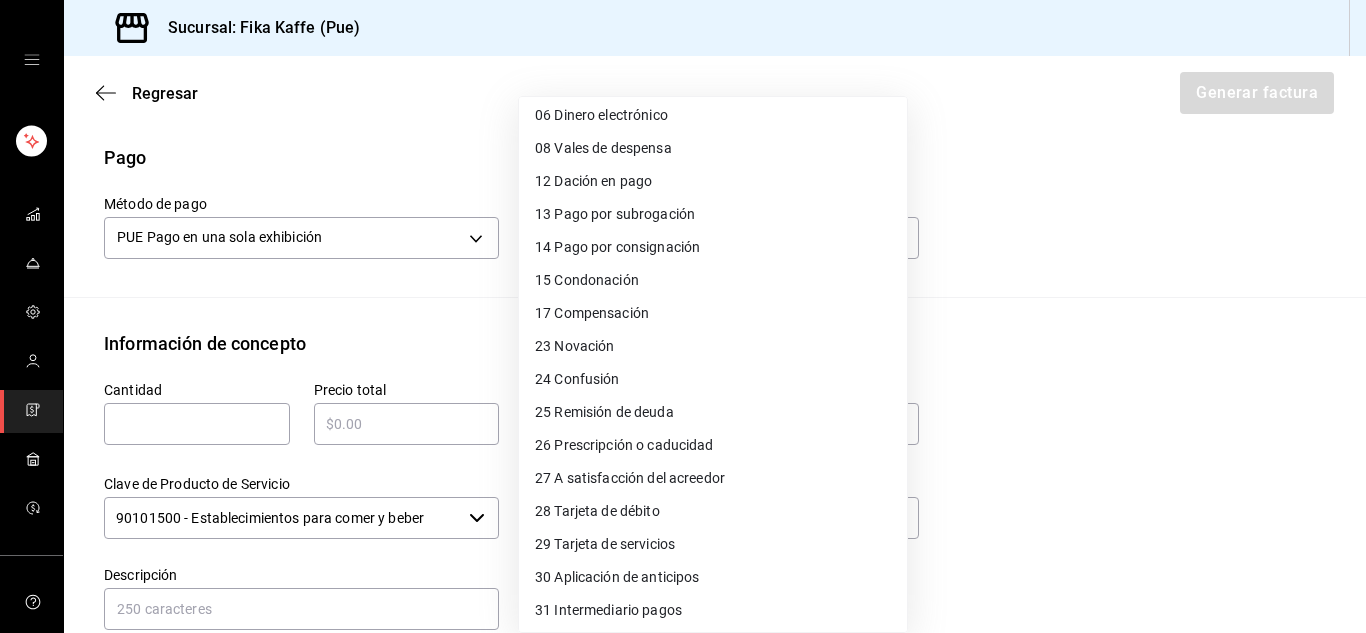 scroll, scrollTop: 240, scrollLeft: 0, axis: vertical 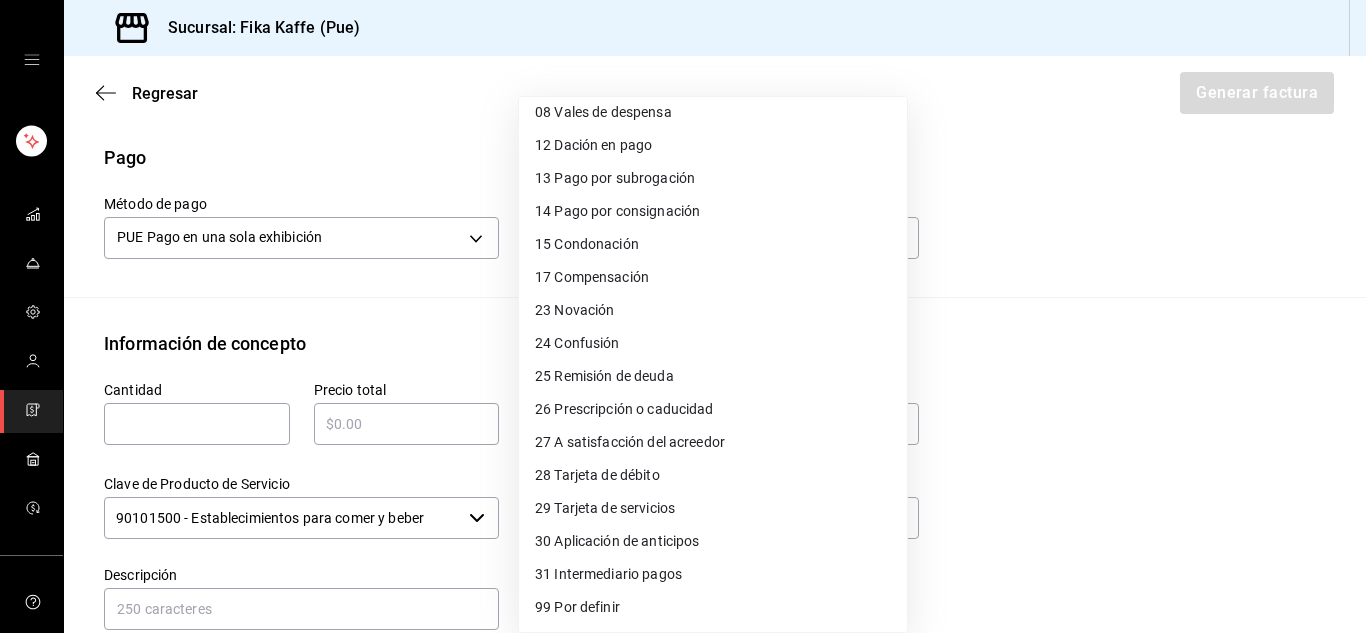 click on "28   Tarjeta de débito" at bounding box center (713, 475) 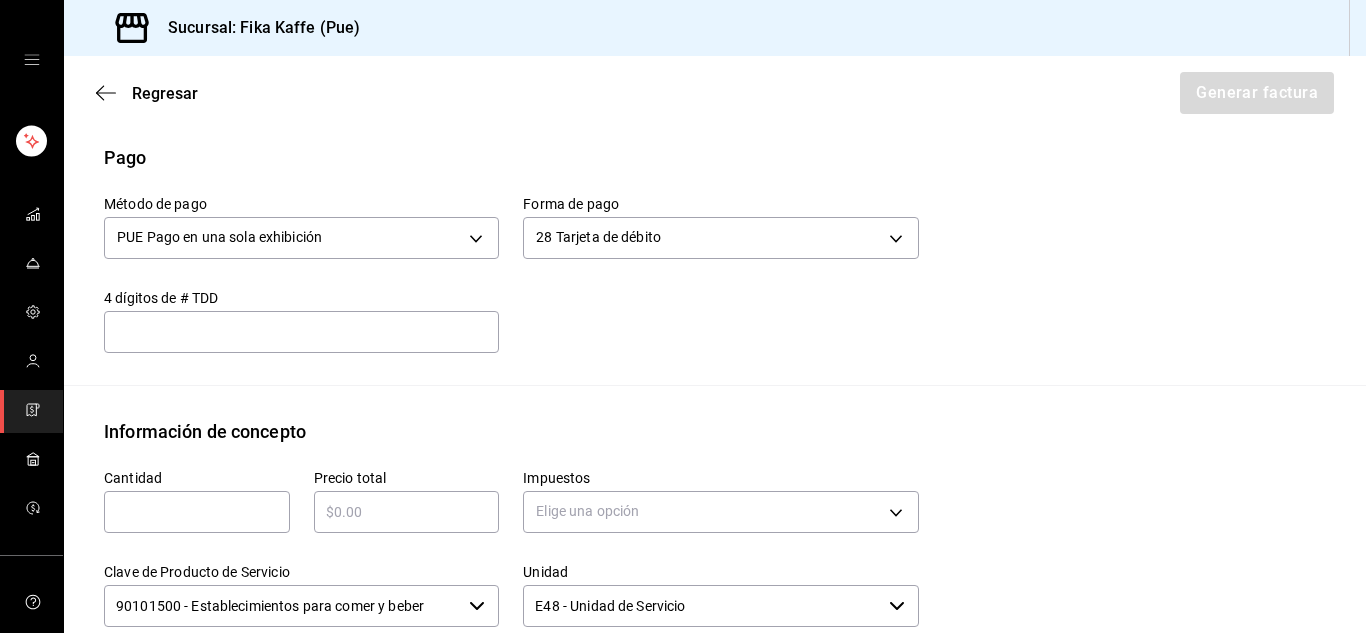 click at bounding box center [301, 332] 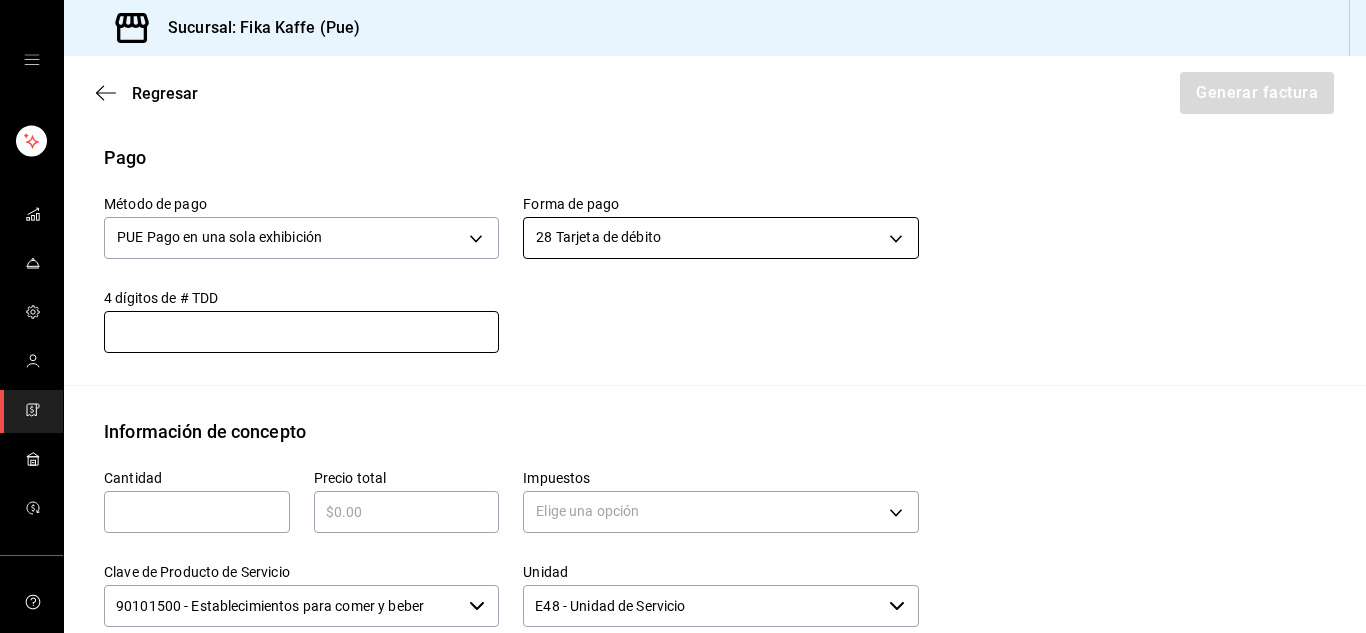 click on "Sucursal: Fika Kaffe (Pue) Regresar Generar factura Emisor Perfil fiscal DISTRIBUCIONES [PERSON_NAME] Tipo de comprobante Ingreso Receptor Nombre / Razón social NAPROTECNICA RFC Receptor NAP1812057D1 Régimen fiscal Régimen Simplificado de Confianza Uso de CFDI G03: Gastos en general Correo electrónico [EMAIL_ADDRESS][DOMAIN_NAME] Elige cómo quieres agregar los conceptos a tu factura Manualmente Asociar orden Pago Método de pago PUE   Pago en una sola exhibición PUE Forma de pago 28   Tarjeta de débito 28 4 dígitos de # TDD ​ Información de concepto Cantidad ​ Precio total ​ Impuestos Elige una opción Clave de Producto de Servicio 90101500 - Establecimientos para comer y beber ​ Unidad E48 - Unidad de Servicio ​ Descripción Agregar IVA Total $0.00 IEPS Total $0.00 Subtotal $0.00 Total $0.00 Orden Cantidad Clave Unidad Monto Impuesto Subtotal Total GANA 1 MES GRATIS EN TU SUSCRIPCIÓN AQUÍ Visitar centro de ayuda [PHONE_NUMBER] [EMAIL_ADDRESS][DOMAIN_NAME] Visitar centro de ayuda [PHONE_NUMBER]" at bounding box center [683, 316] 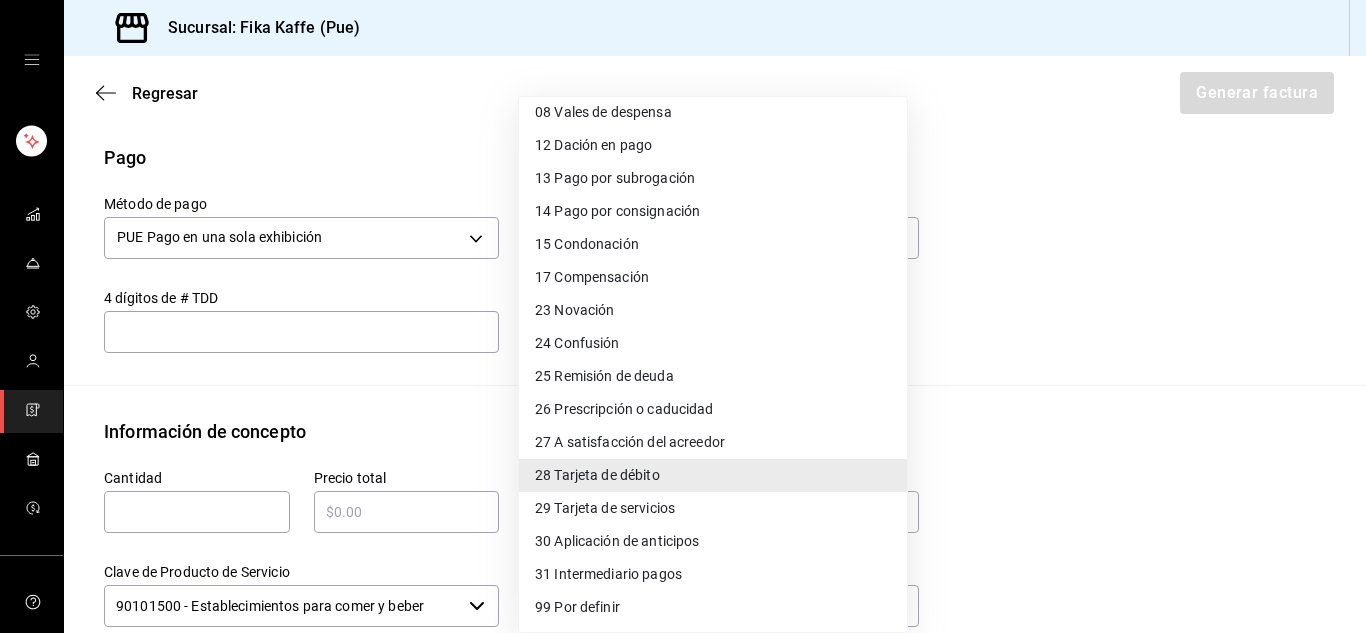 scroll, scrollTop: 0, scrollLeft: 0, axis: both 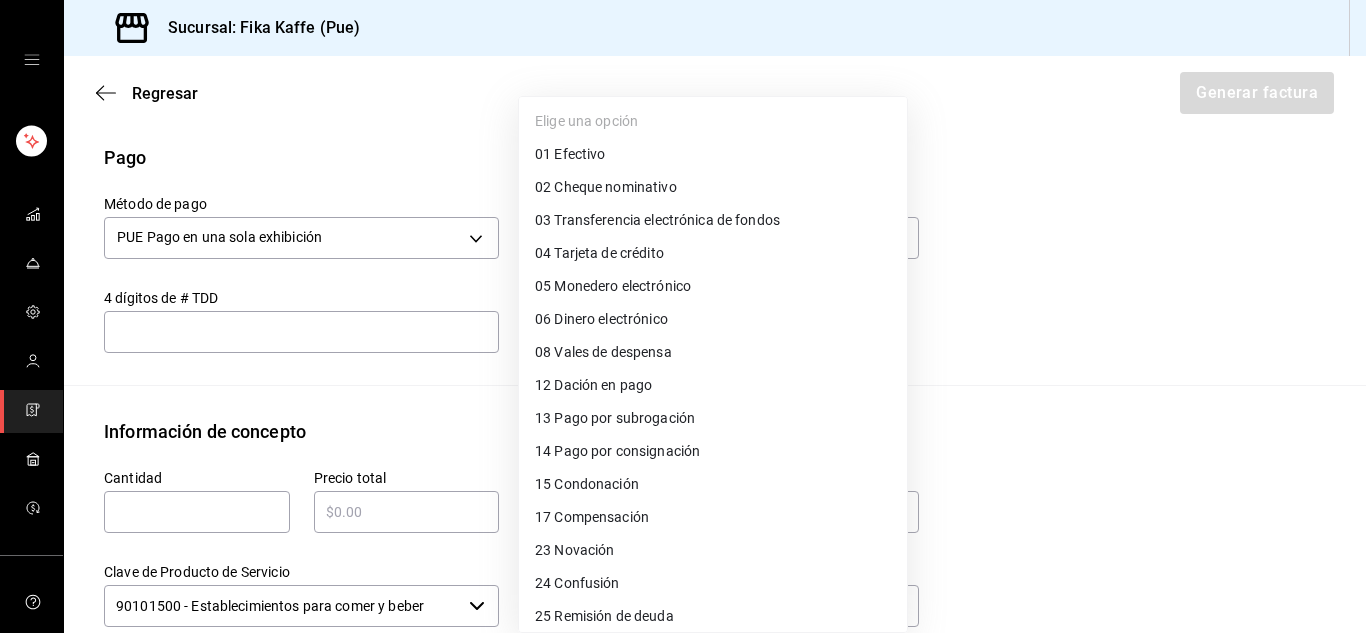 click on "01   Efectivo" at bounding box center (713, 154) 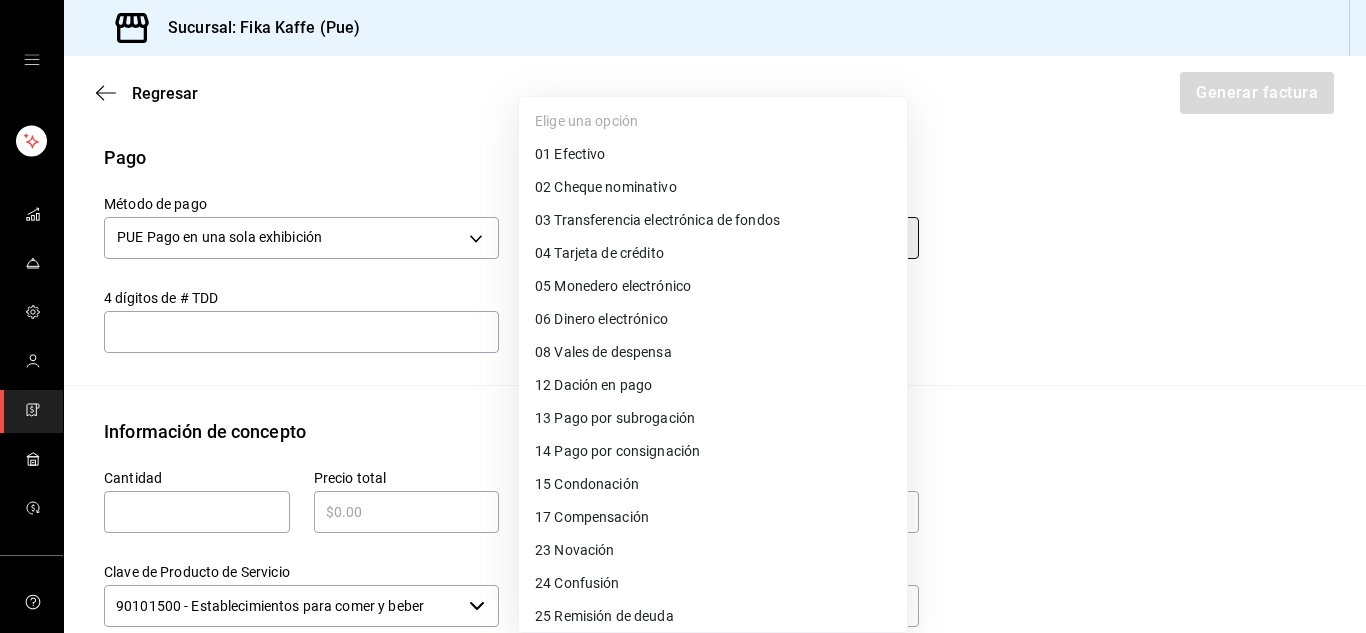 type on "01" 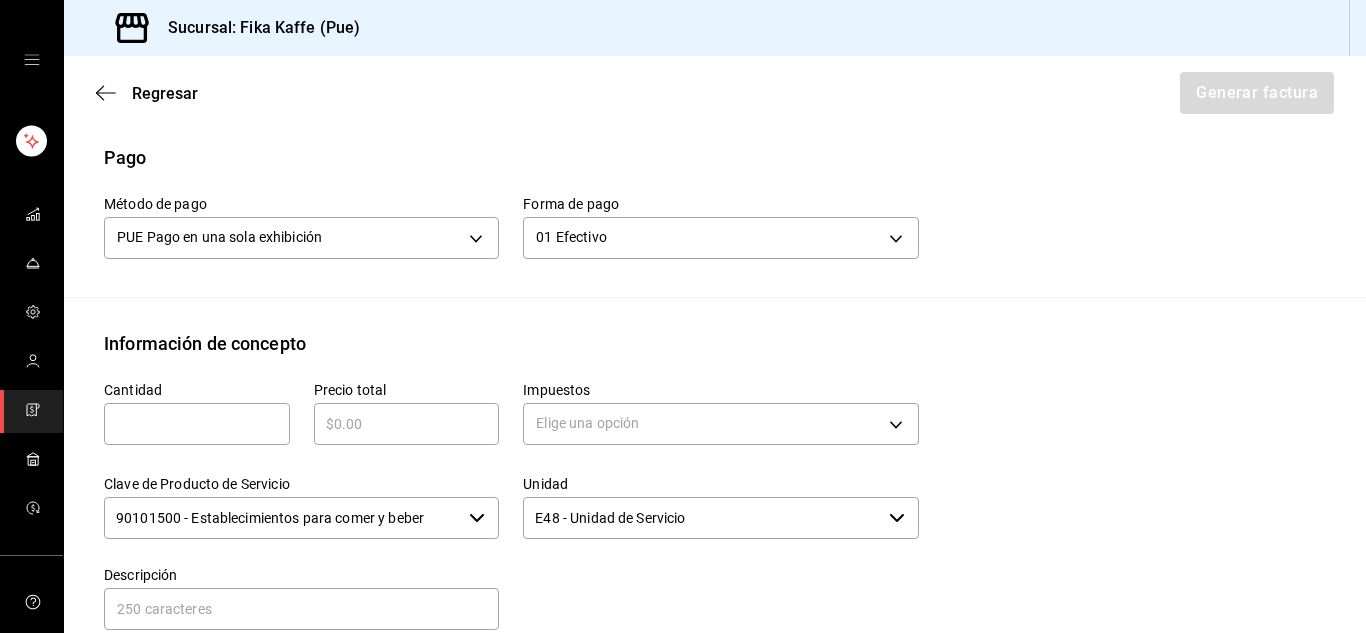 click on "Información de concepto" at bounding box center [715, 343] 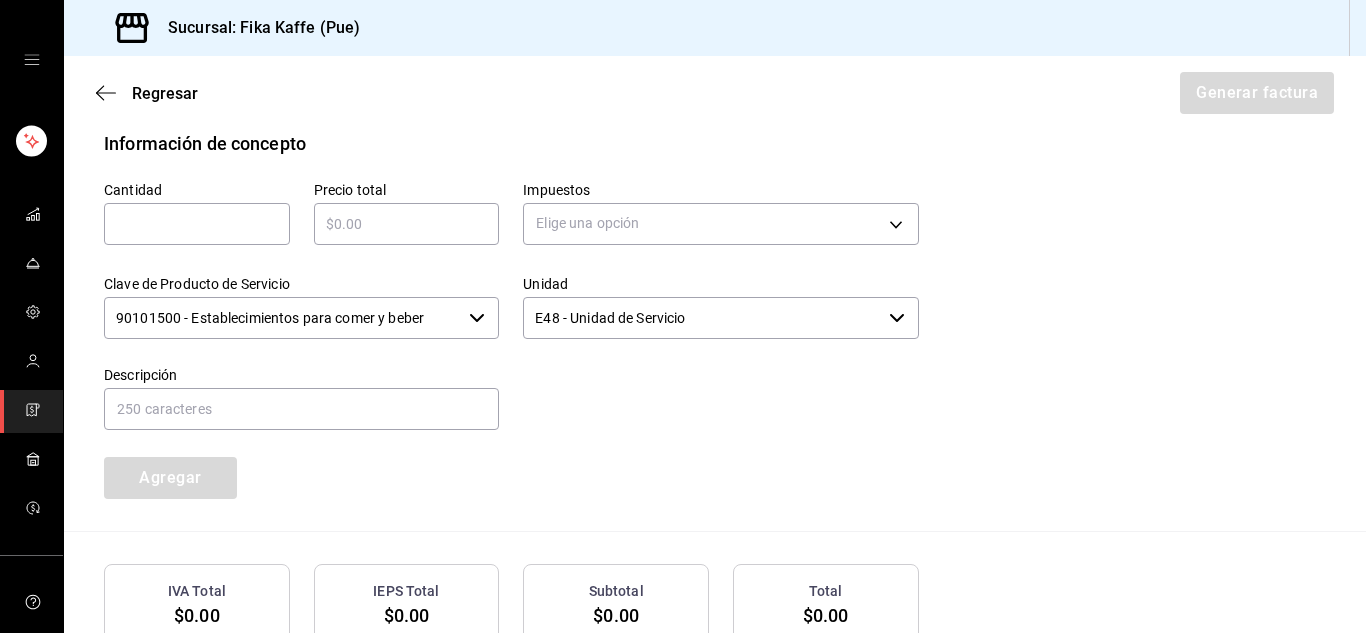 click at bounding box center [197, 224] 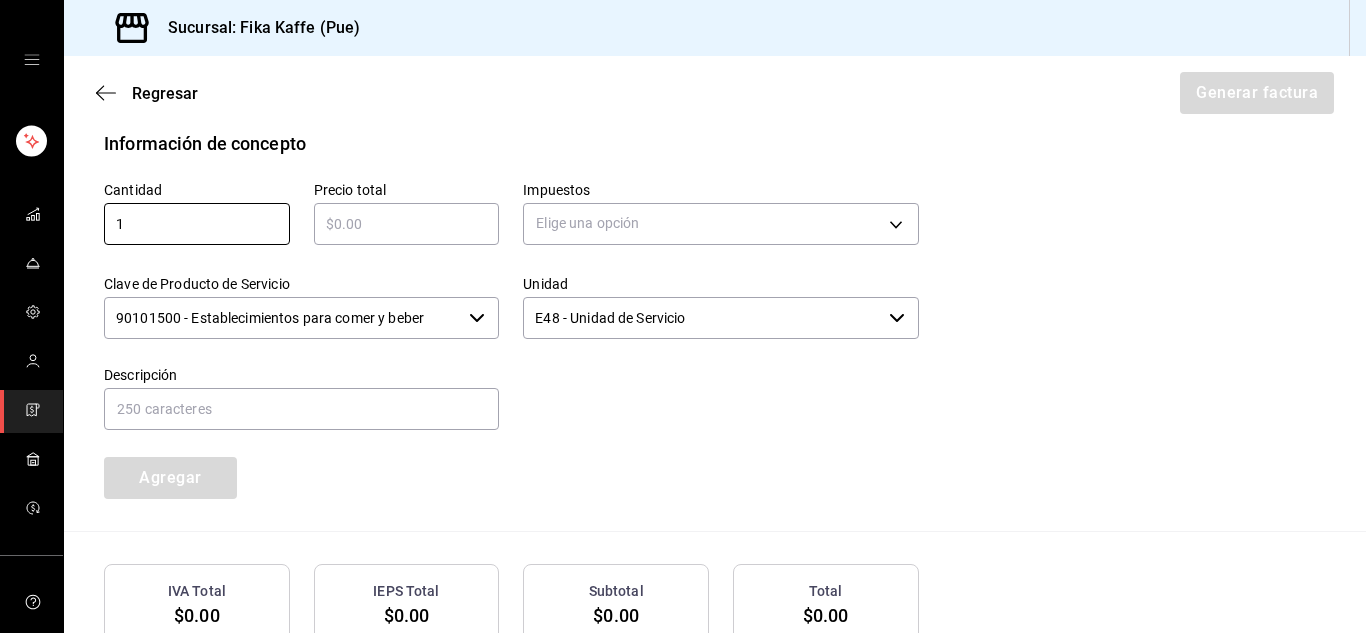type on "1" 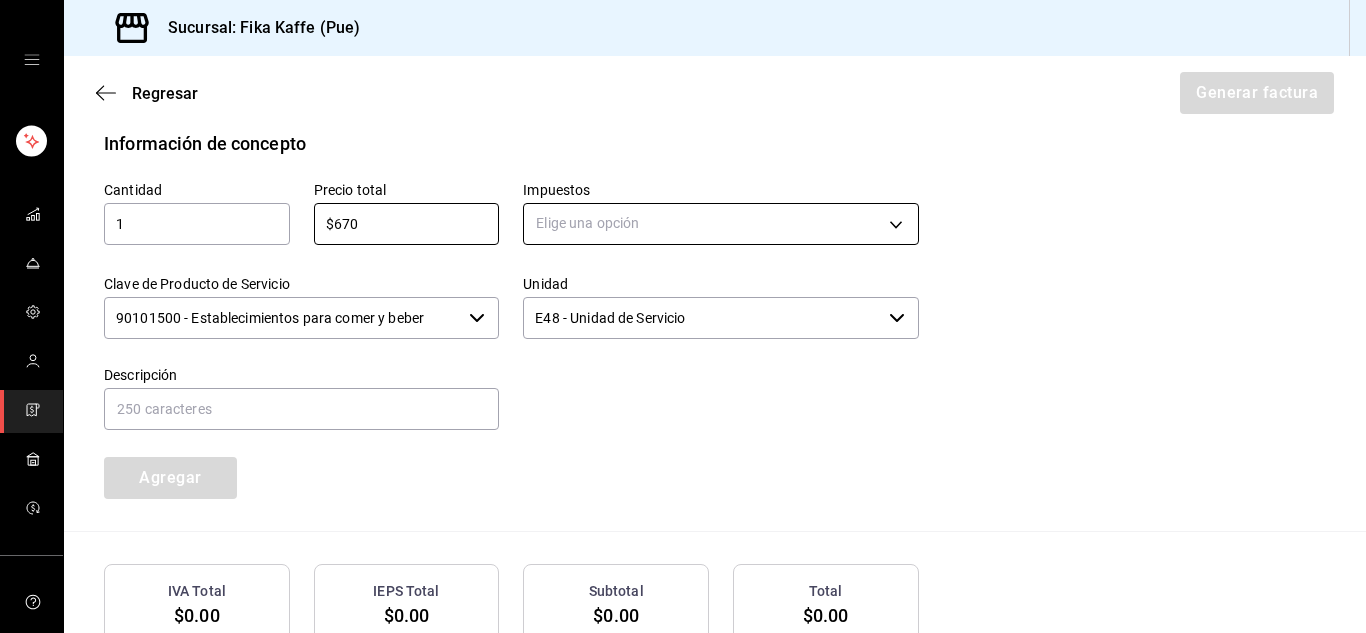type on "$670" 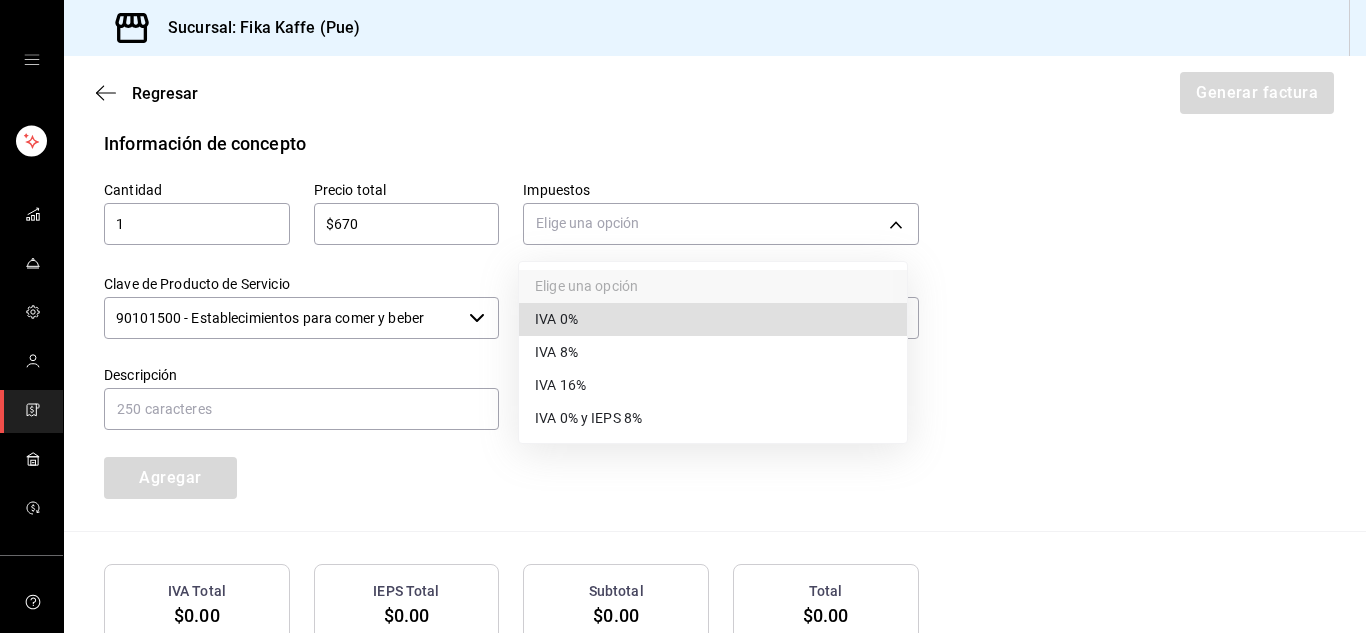 click on "IVA 16%" at bounding box center [713, 385] 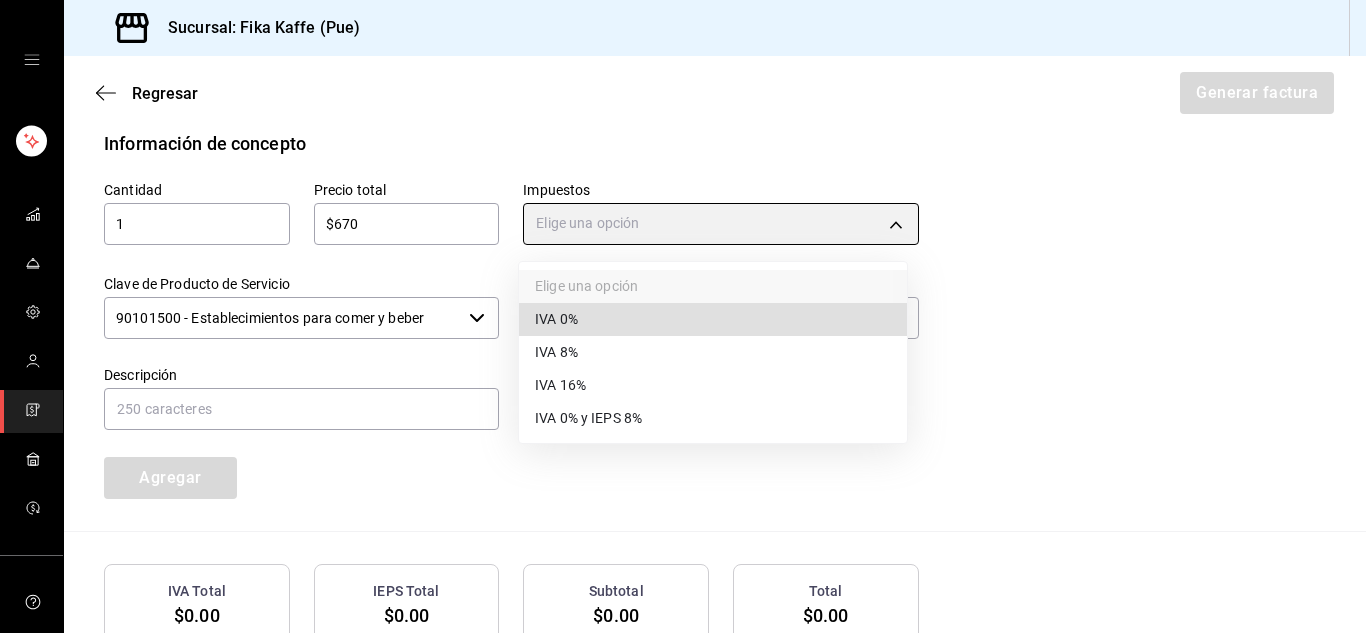 type on "IVA_16" 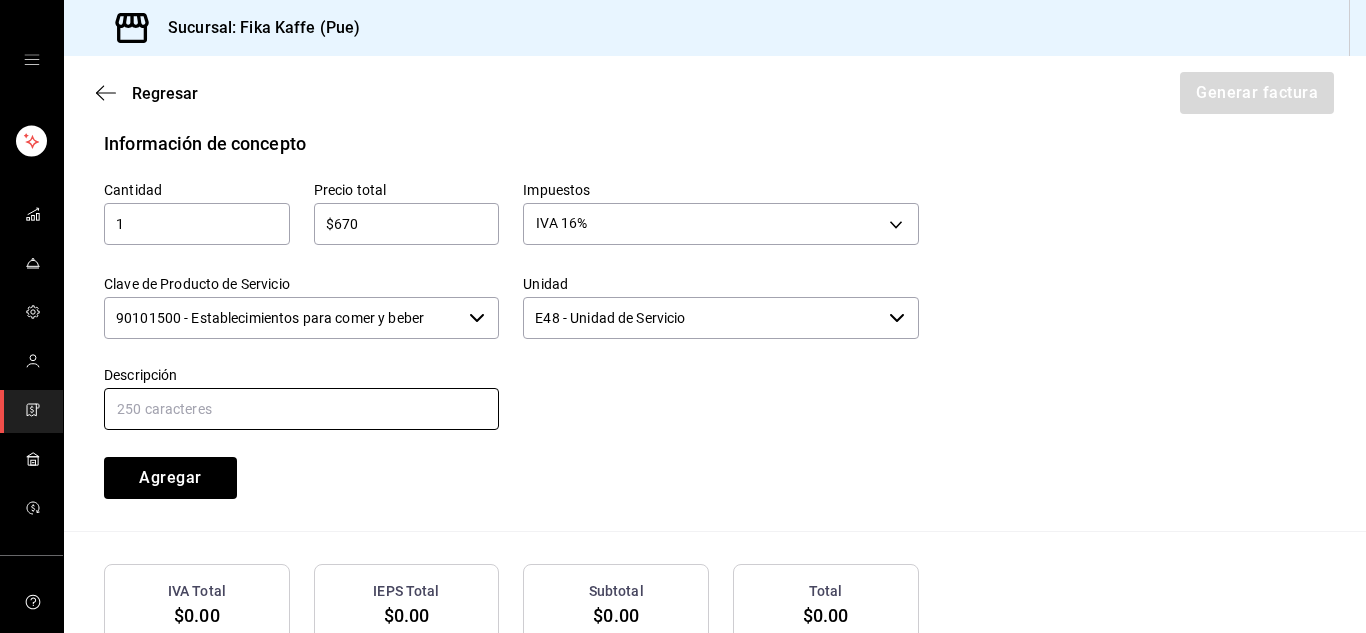 click at bounding box center [301, 409] 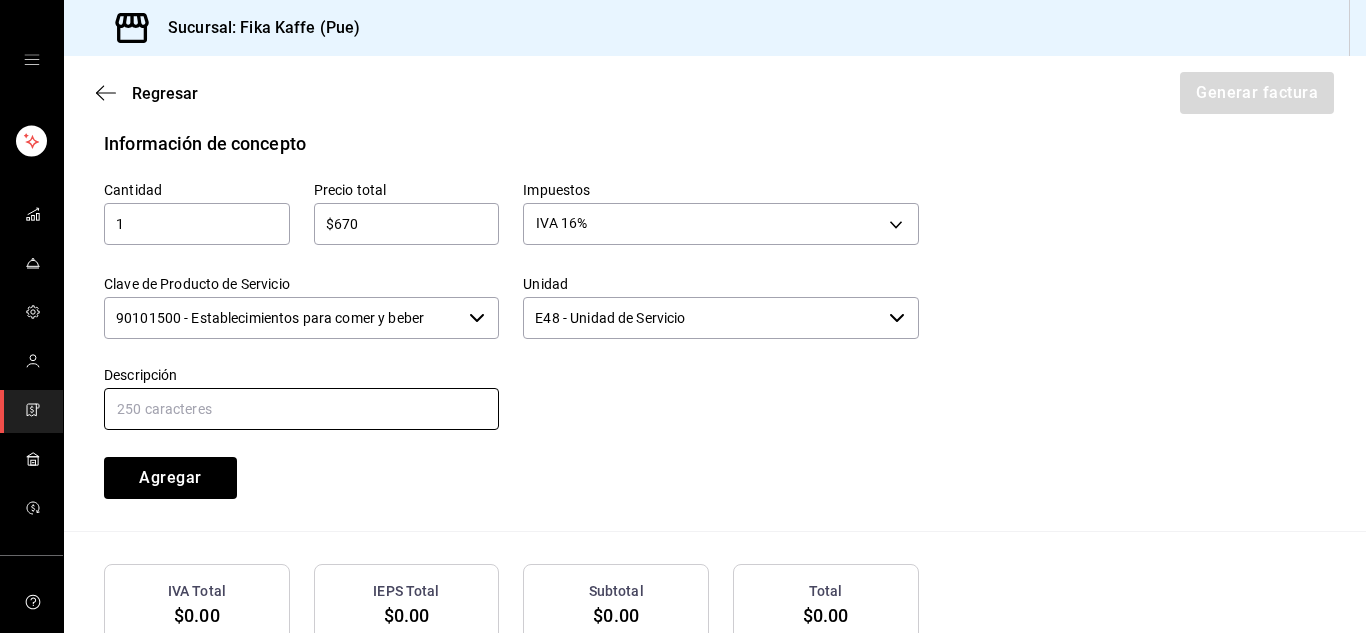 type on "ALIMENTOS Y BEBIDAS DE CAFETERIA" 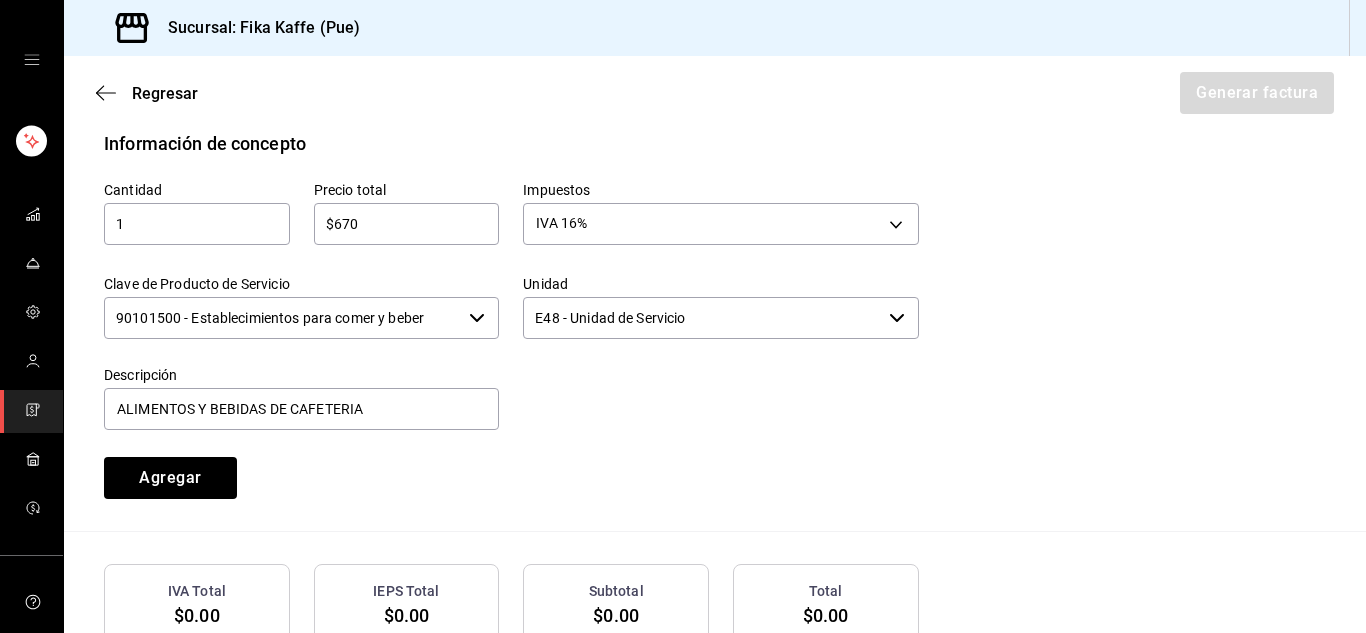 click on "Cantidad 1 ​ Precio total $670 ​ Impuestos IVA 16% IVA_16 Clave de Producto de Servicio 90101500 - Establecimientos para comer y beber ​ Unidad E48 - Unidad de Servicio ​ Descripción ALIMENTOS Y BEBIDAS DE CAFETERIA Agregar" at bounding box center (499, 328) 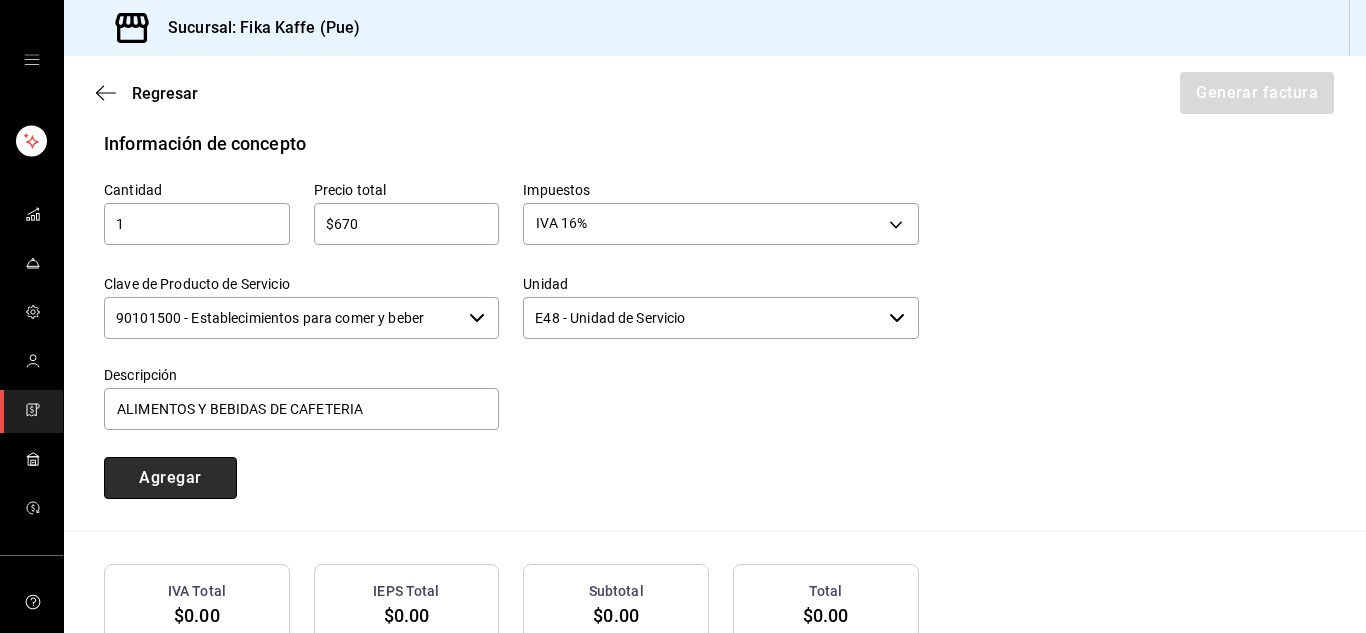 click on "Agregar" at bounding box center (170, 478) 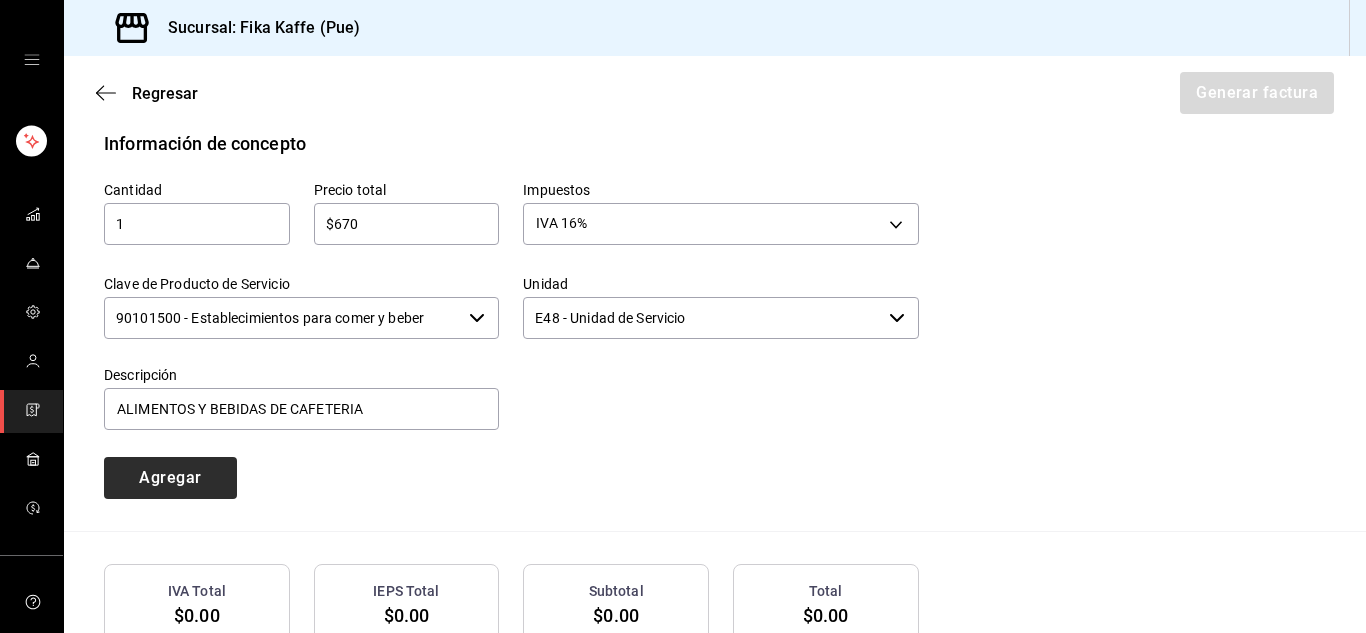 type 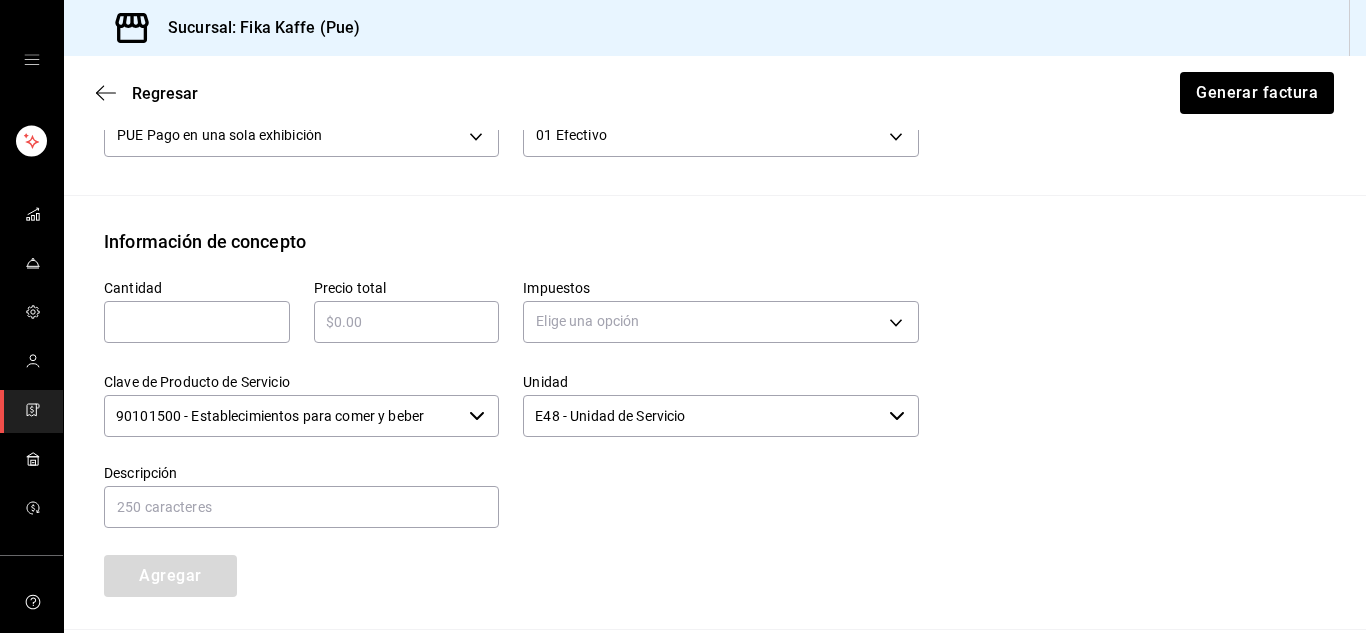 scroll, scrollTop: 900, scrollLeft: 0, axis: vertical 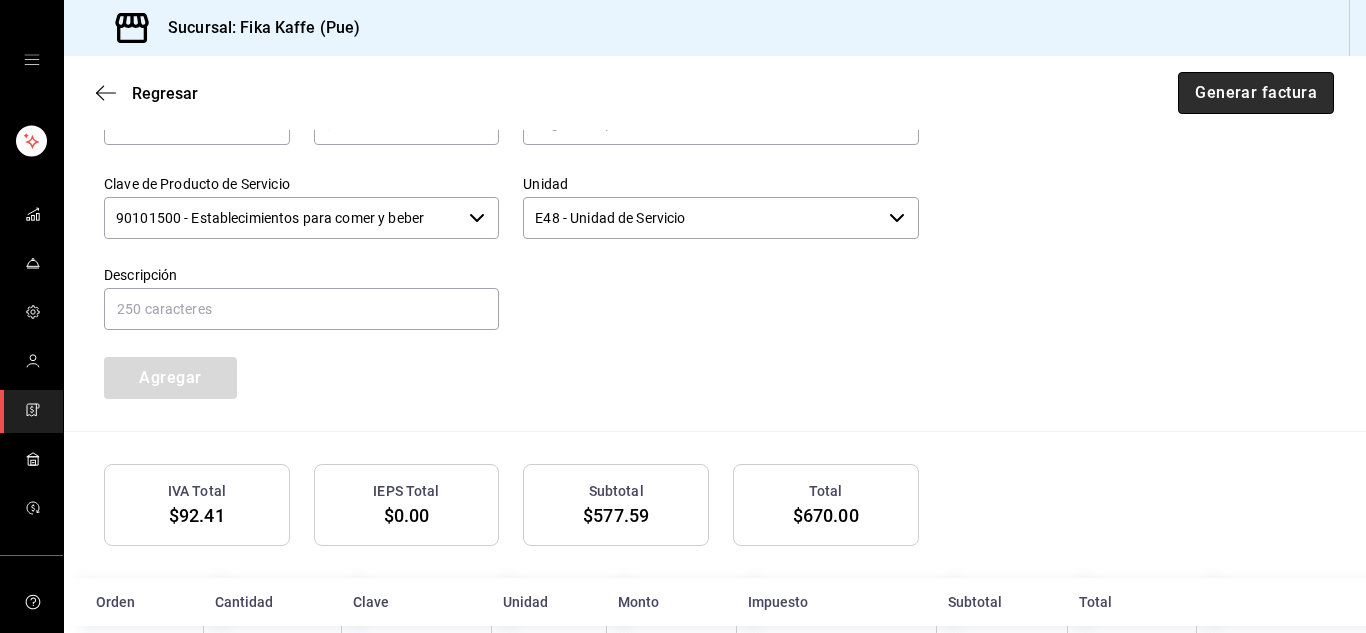 click on "Generar factura" at bounding box center [1256, 93] 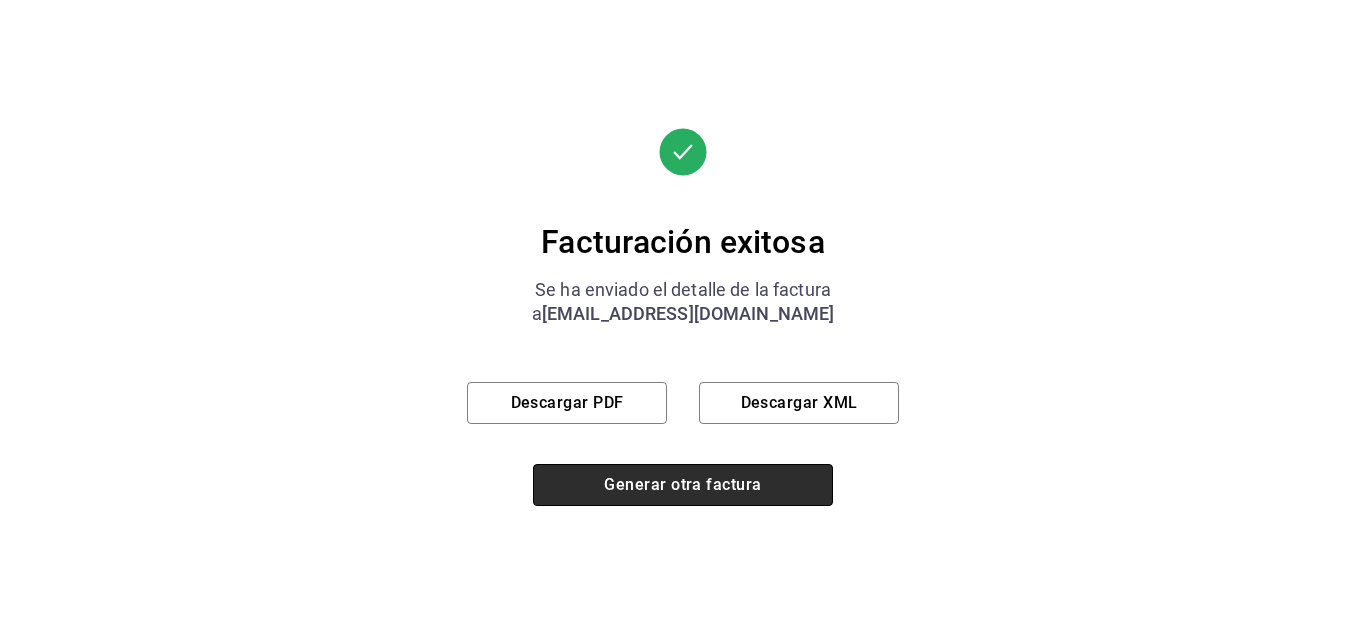 click on "Generar otra factura" at bounding box center [683, 485] 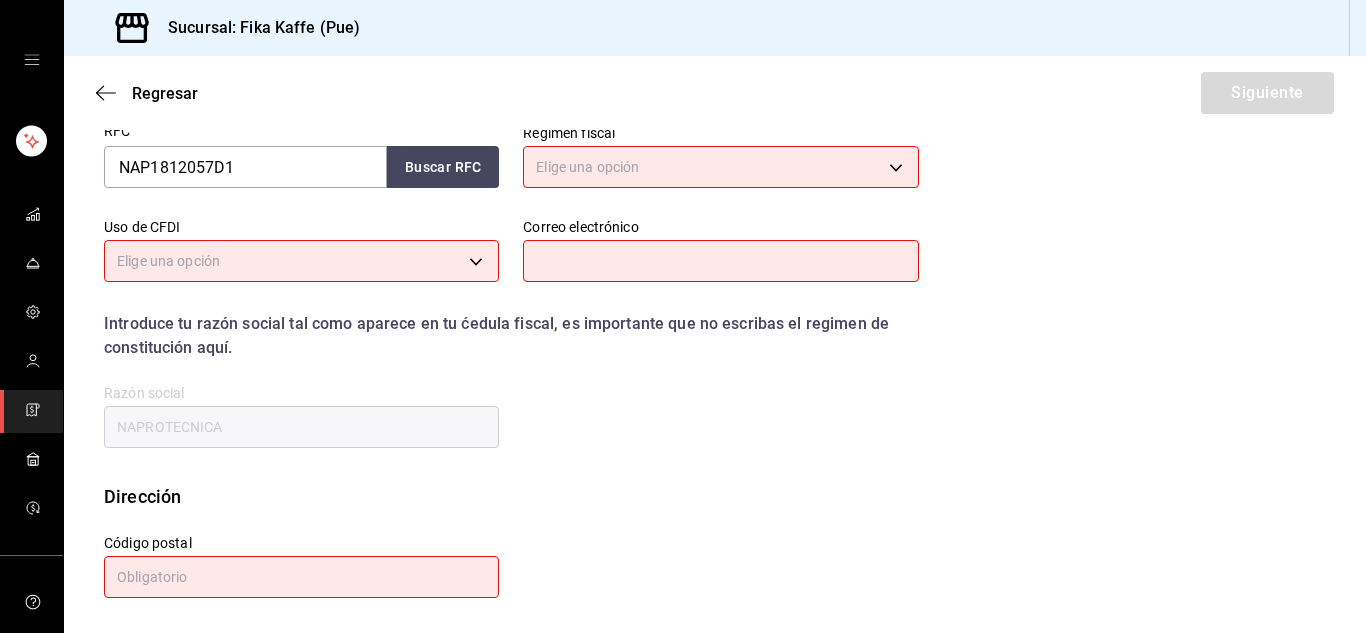 scroll, scrollTop: 240, scrollLeft: 0, axis: vertical 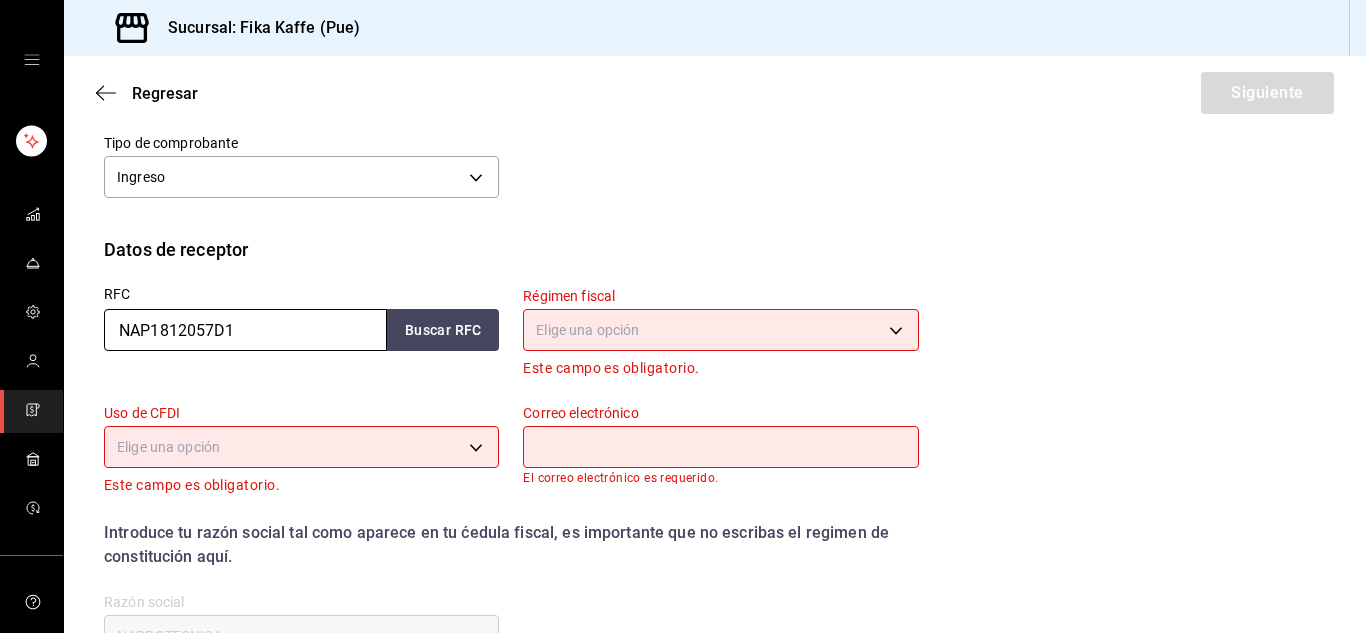 drag, startPoint x: 336, startPoint y: 332, endPoint x: 86, endPoint y: 343, distance: 250.24188 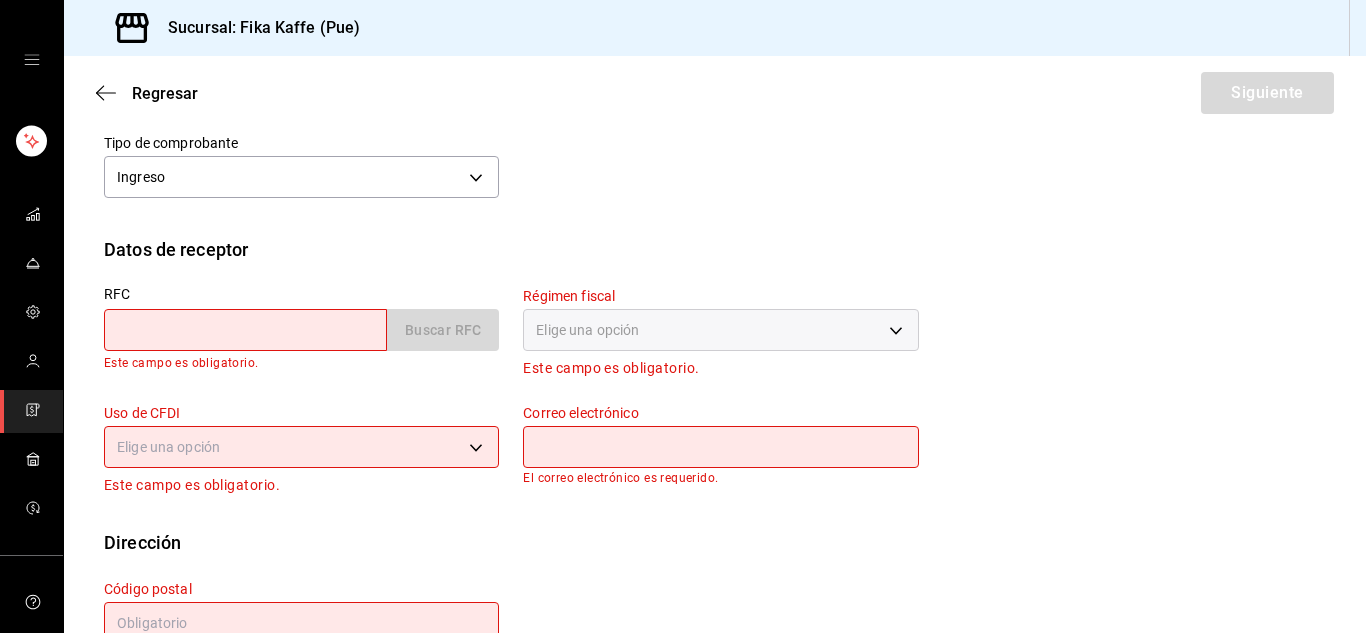 type 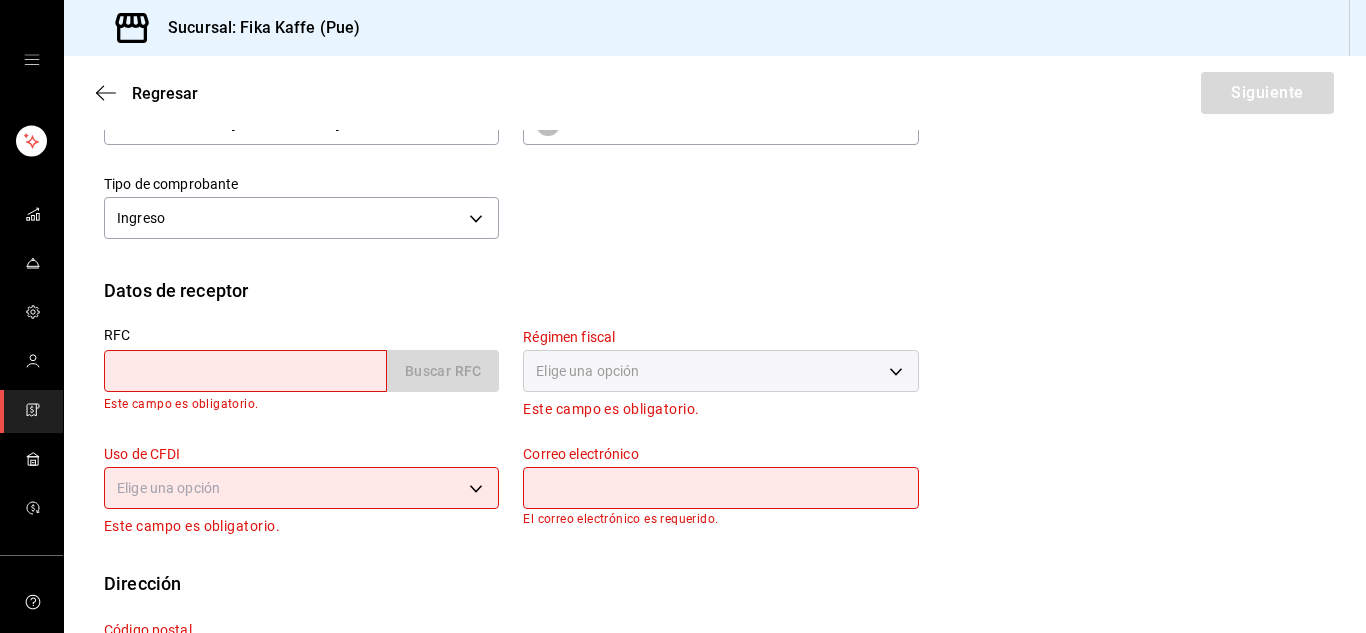 scroll, scrollTop: 300, scrollLeft: 0, axis: vertical 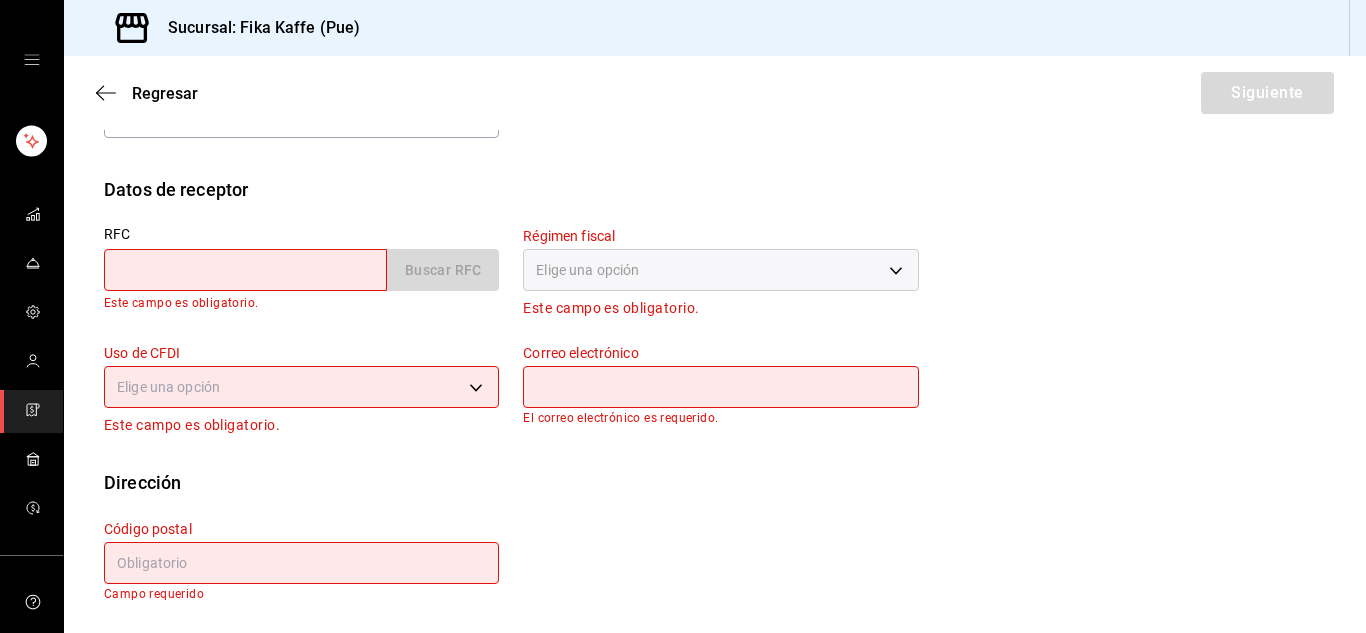 click on "Datos de receptor" at bounding box center (715, 189) 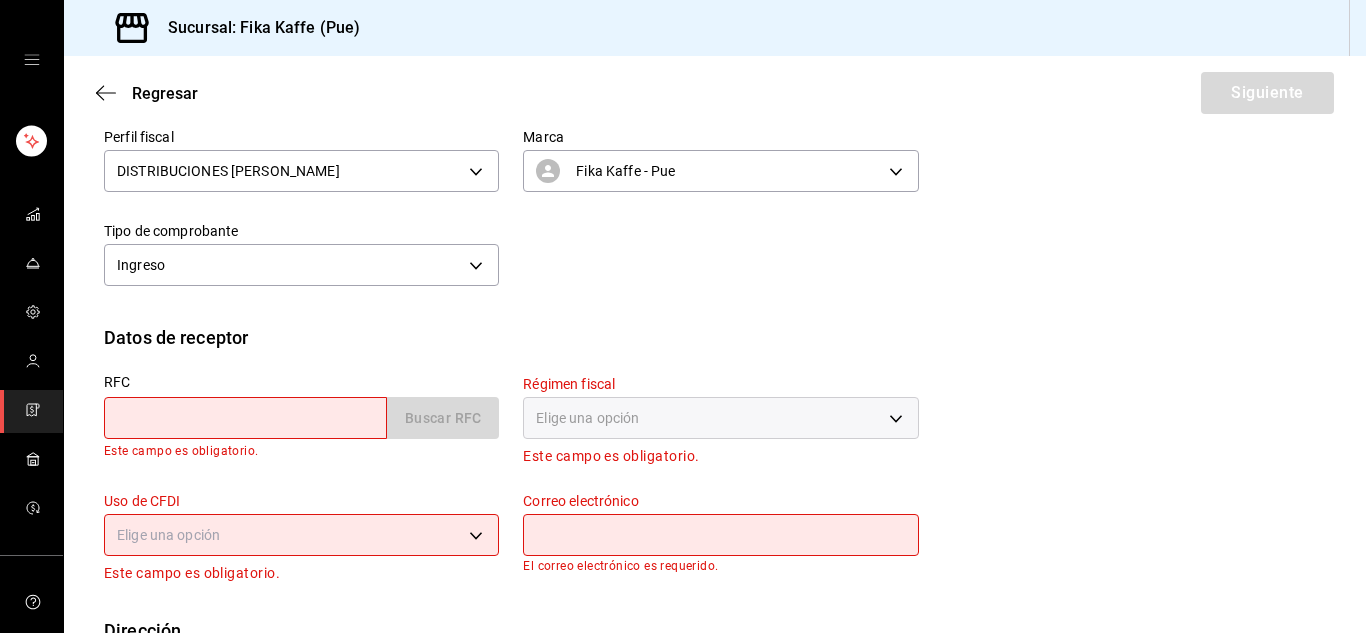 scroll, scrollTop: 0, scrollLeft: 0, axis: both 